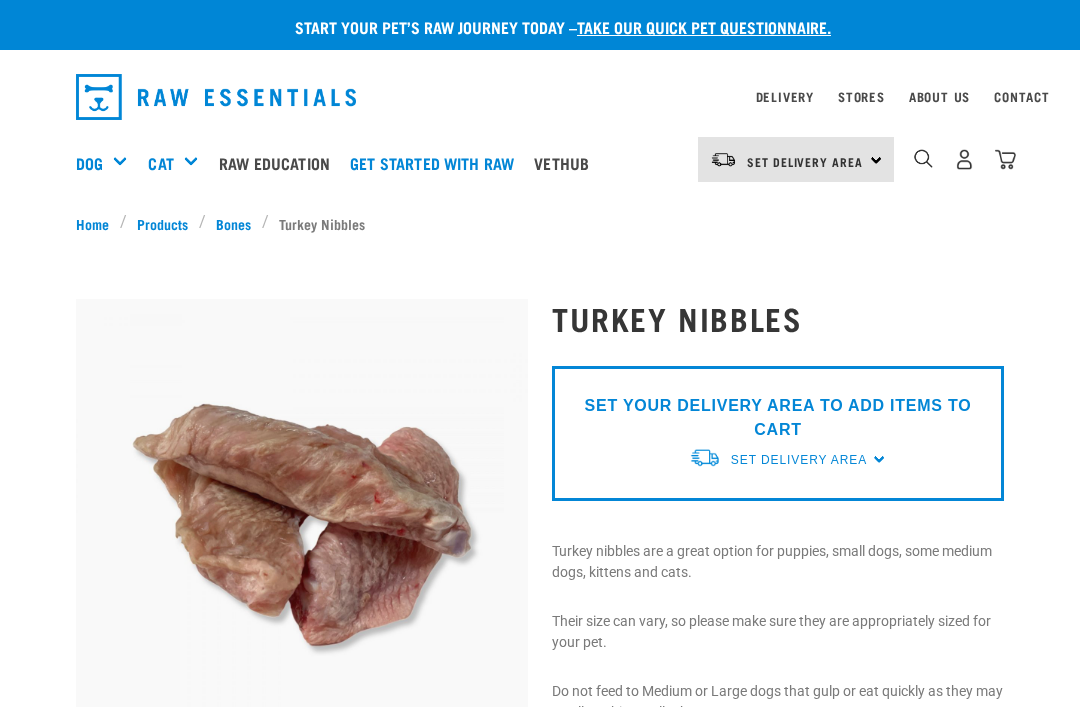 scroll, scrollTop: 0, scrollLeft: 0, axis: both 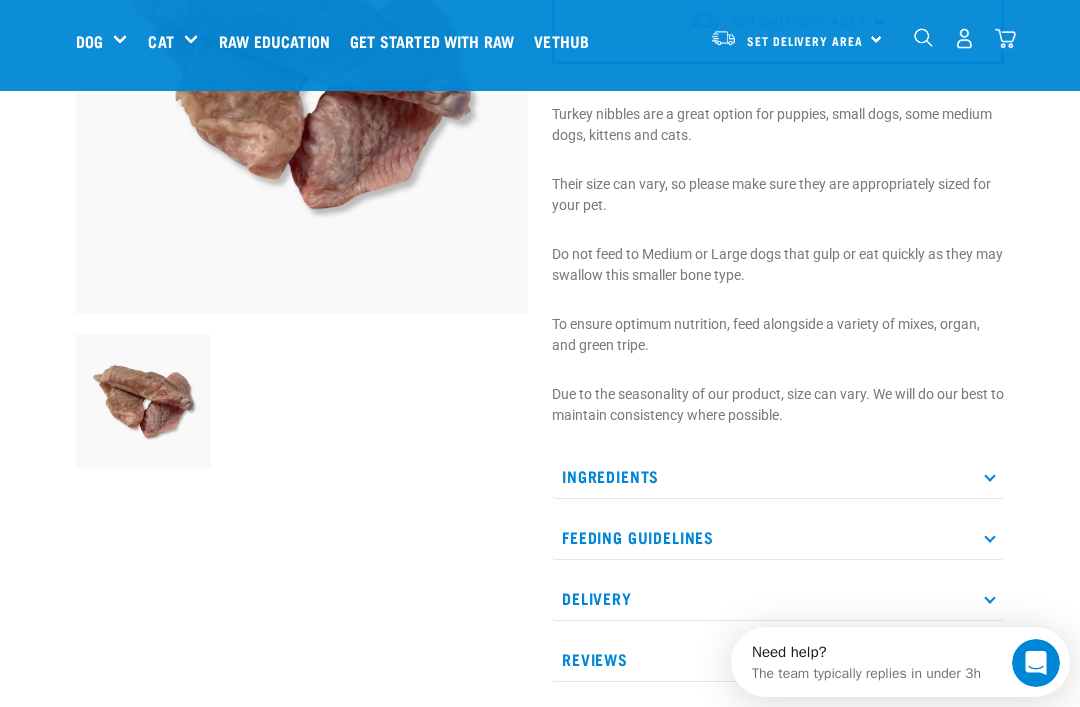 click on "Ingredients" at bounding box center [778, 476] 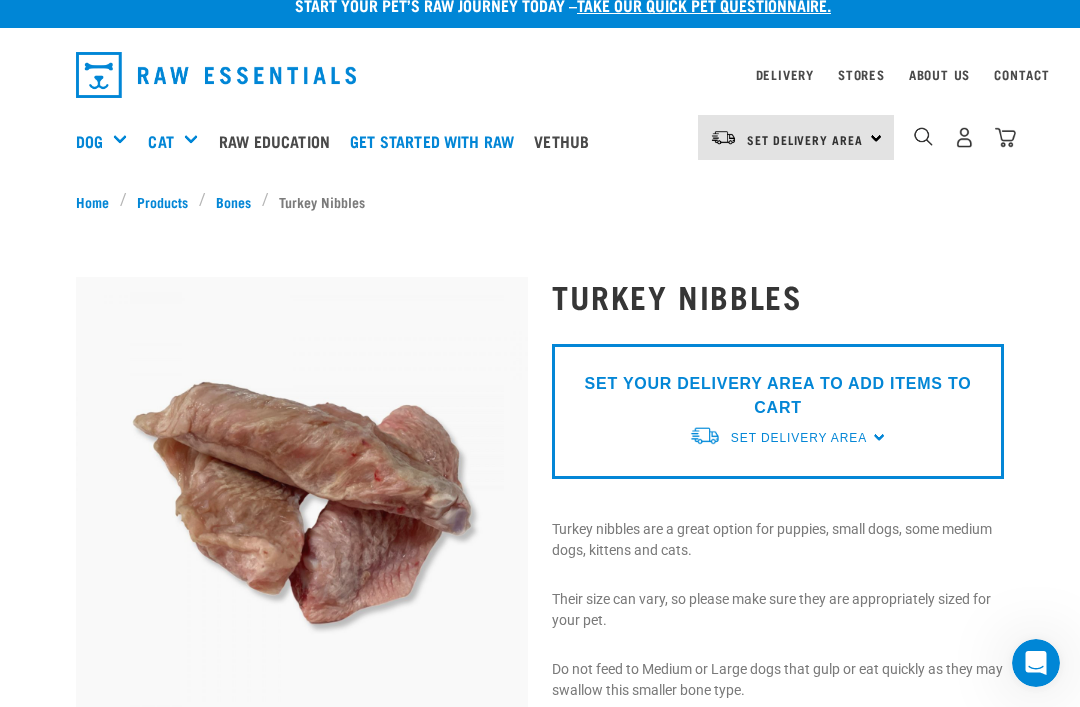 scroll, scrollTop: 0, scrollLeft: 0, axis: both 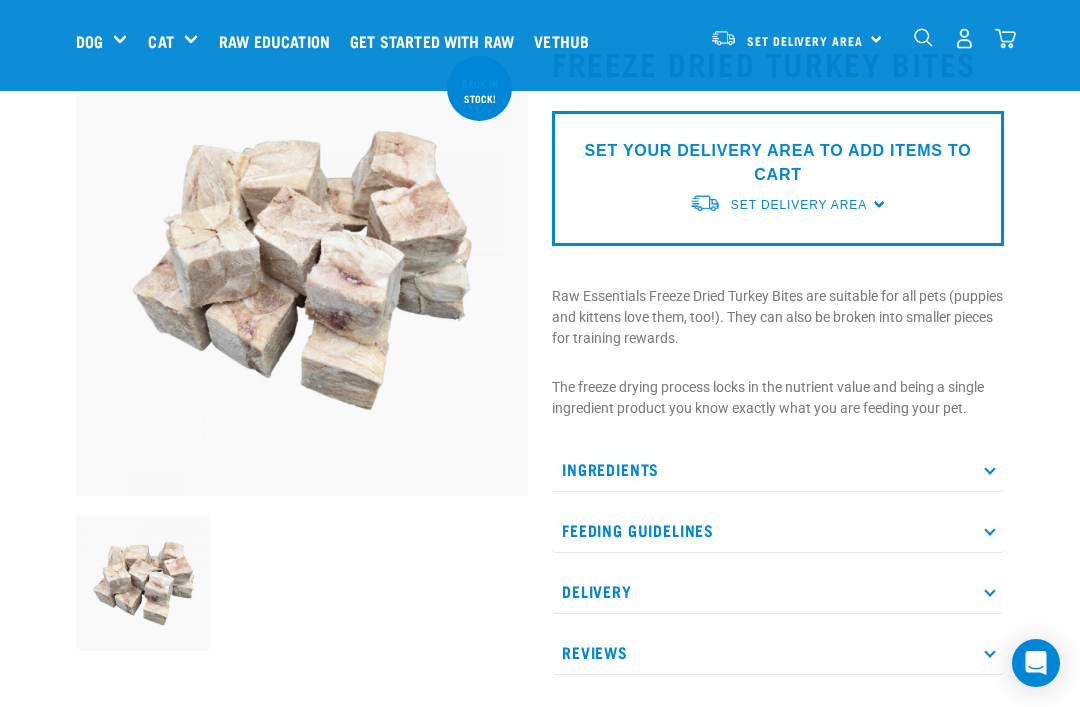 click on "Ingredients" at bounding box center (778, 469) 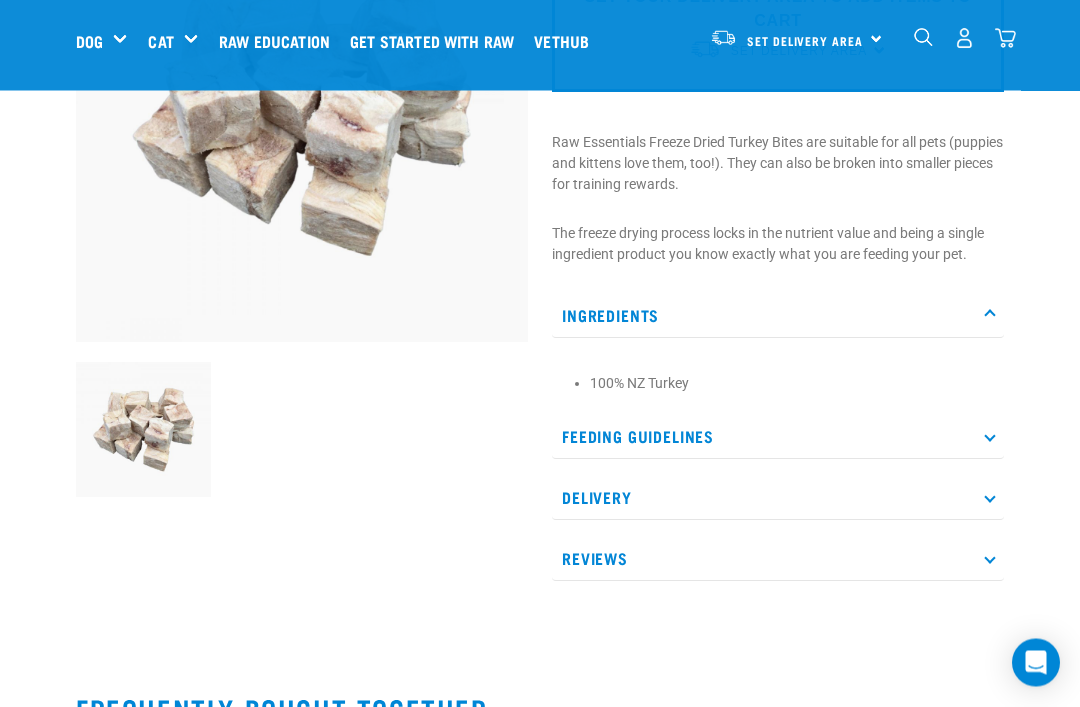 scroll, scrollTop: 256, scrollLeft: 0, axis: vertical 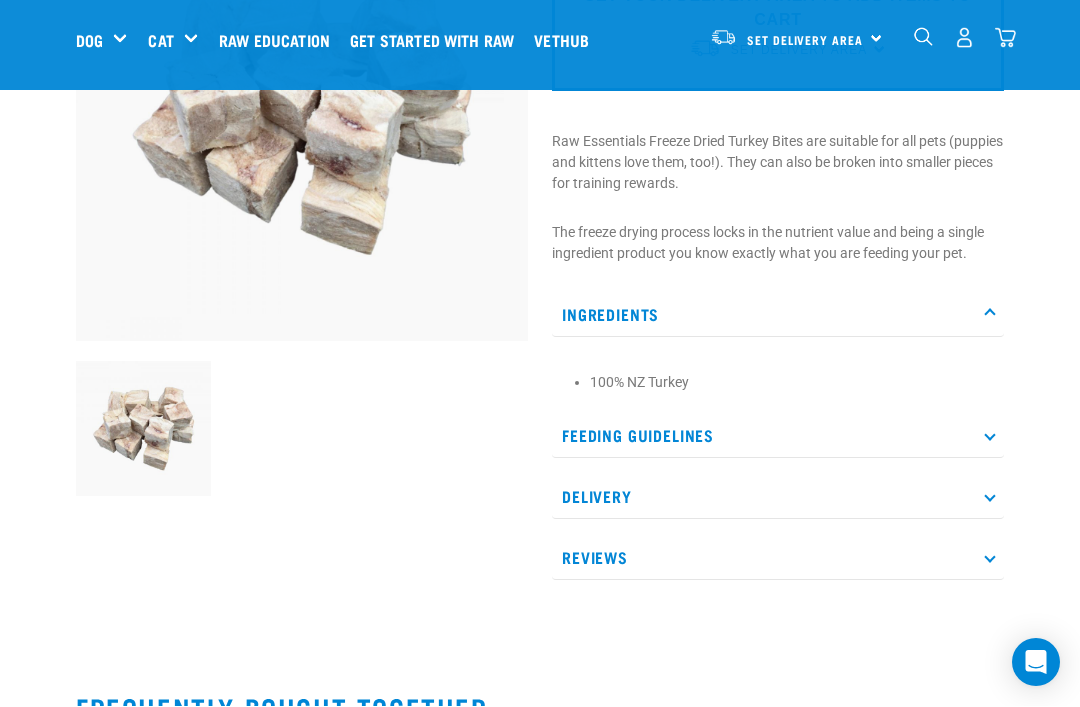 click on "Raw Feeding 101" at bounding box center [0, 0] 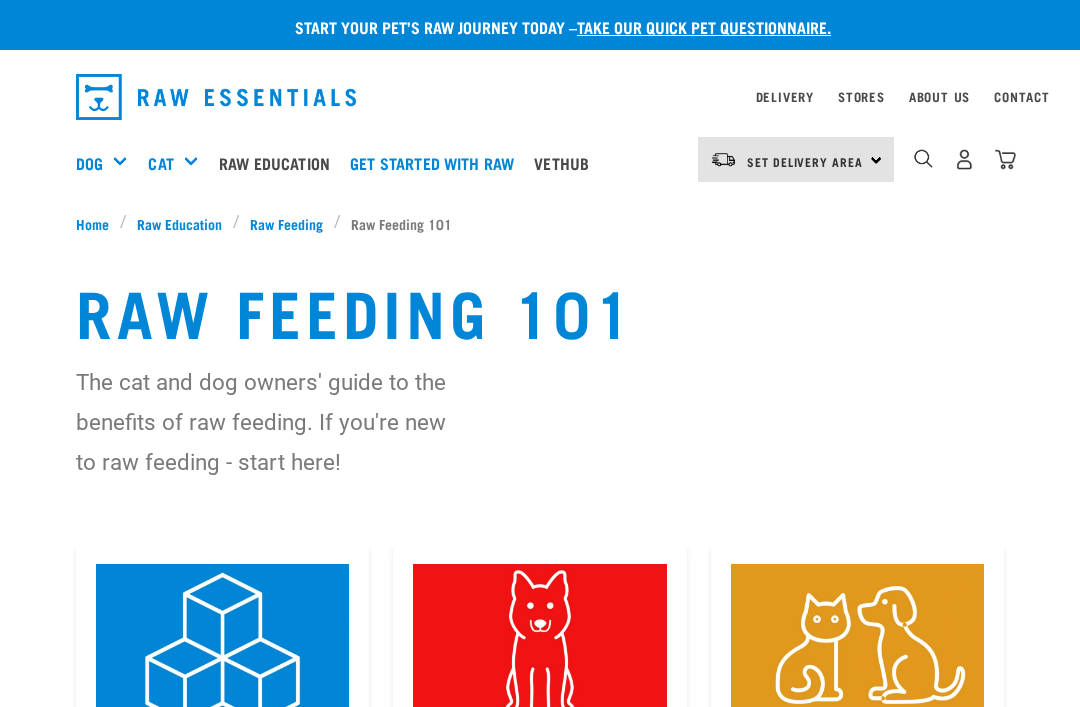 scroll, scrollTop: 0, scrollLeft: 0, axis: both 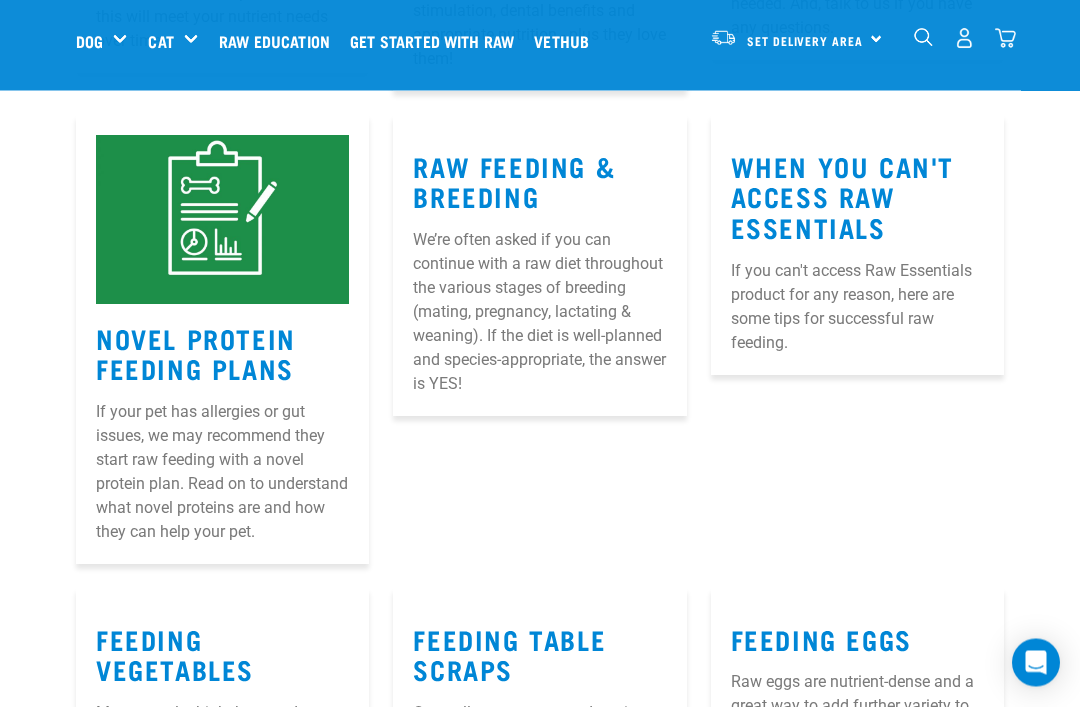 click on "If your pet has allergies or gut issues, we may recommend they start raw feeding with a novel protein plan. Read on to understand what novel proteins are and how they can help your pet." at bounding box center (222, 473) 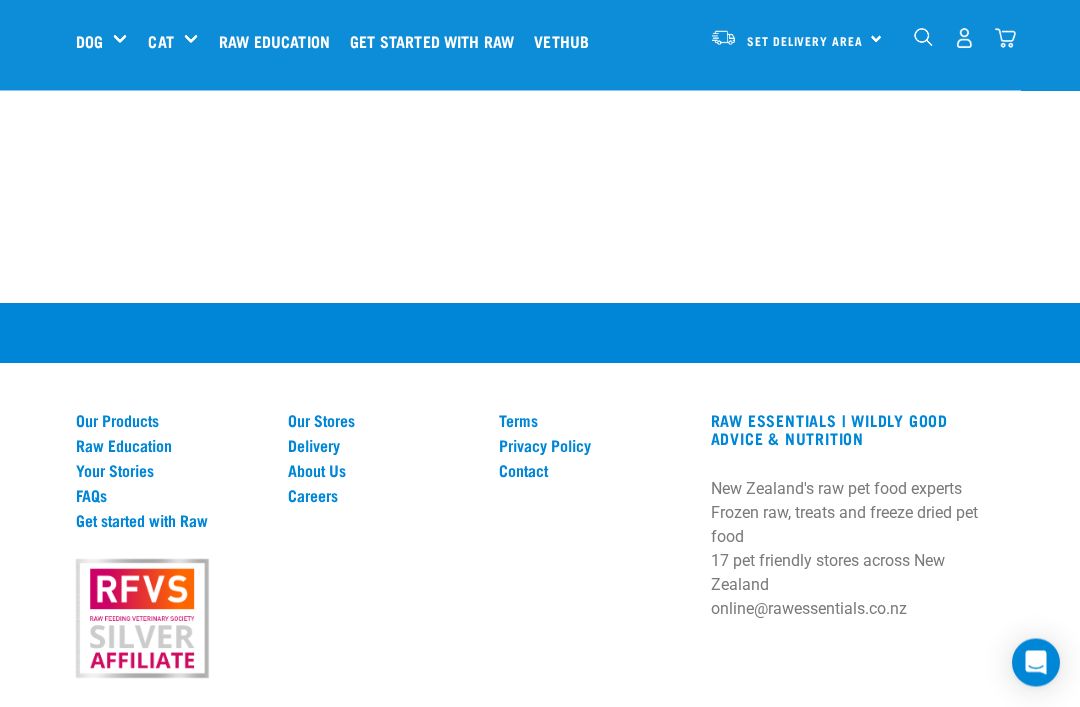 scroll, scrollTop: 2470, scrollLeft: 0, axis: vertical 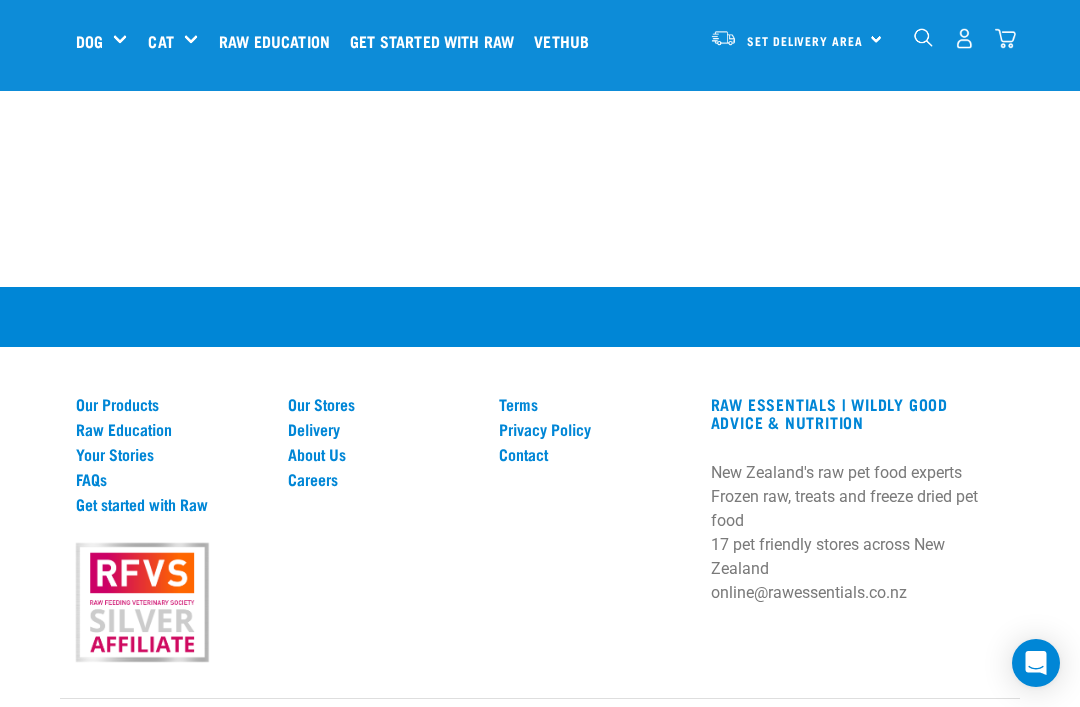 click on "Your Stories" at bounding box center (170, 454) 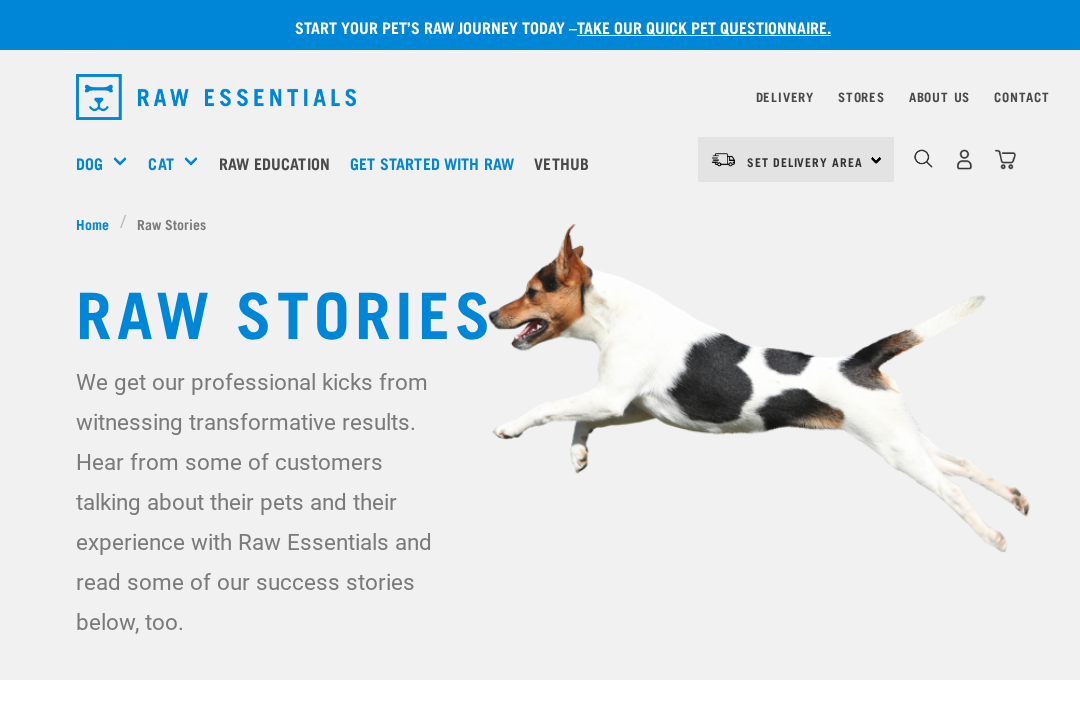 scroll, scrollTop: 0, scrollLeft: 0, axis: both 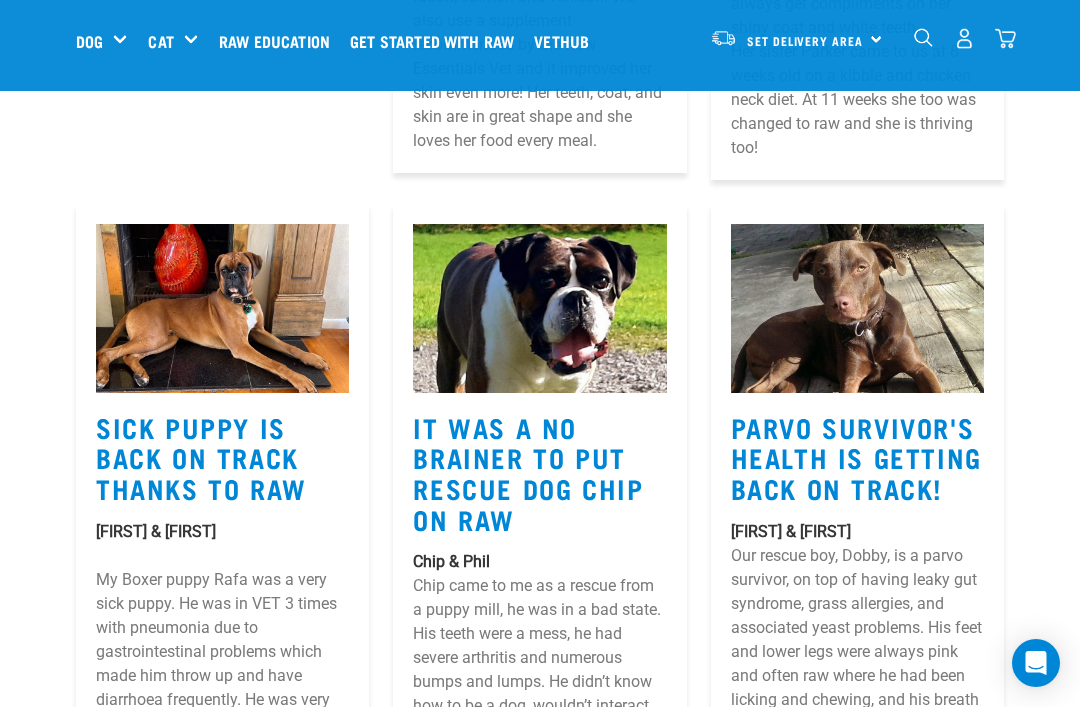 click on "Get started with Raw" at bounding box center (437, 41) 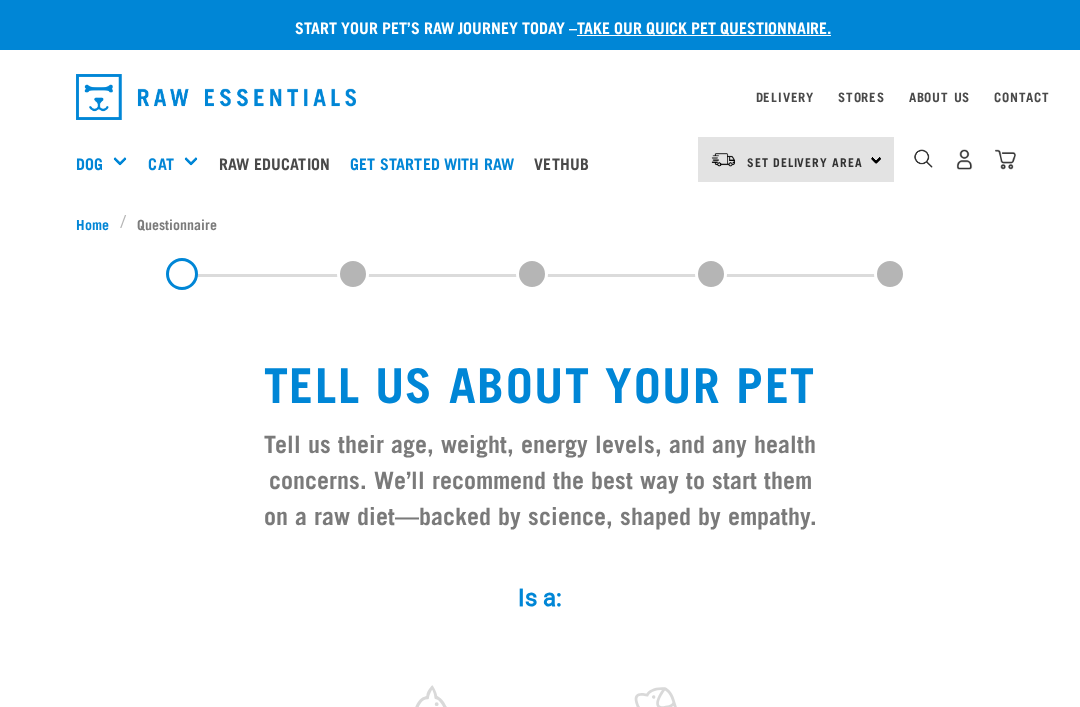 scroll, scrollTop: 0, scrollLeft: 0, axis: both 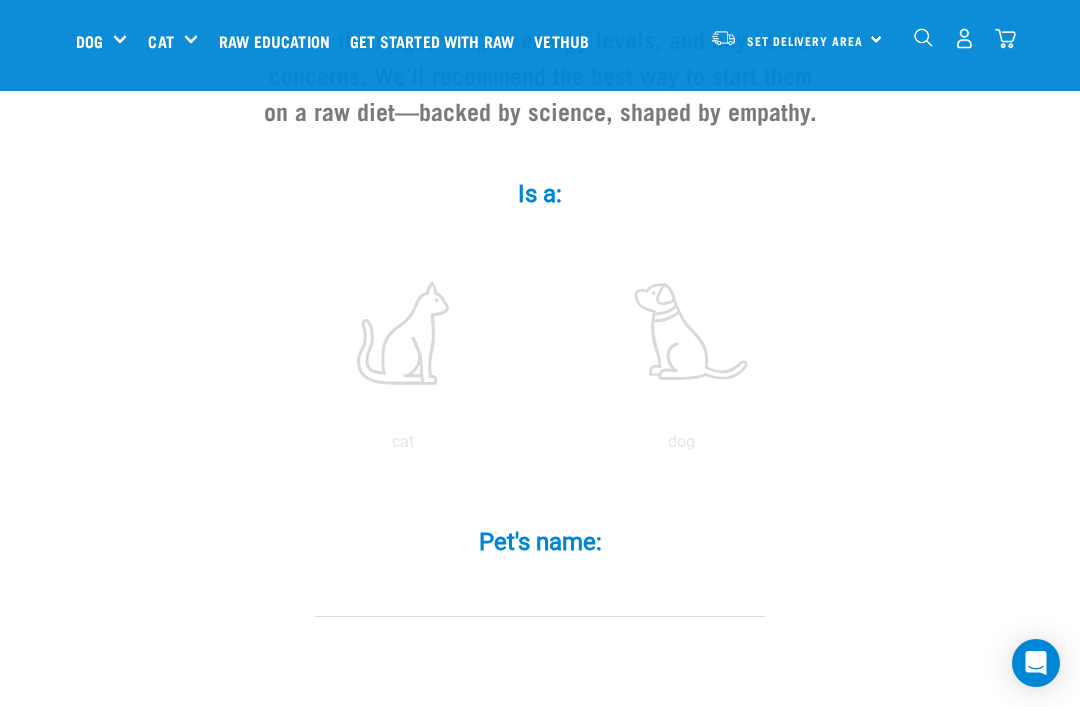 click on "Green Tripe" at bounding box center [0, 0] 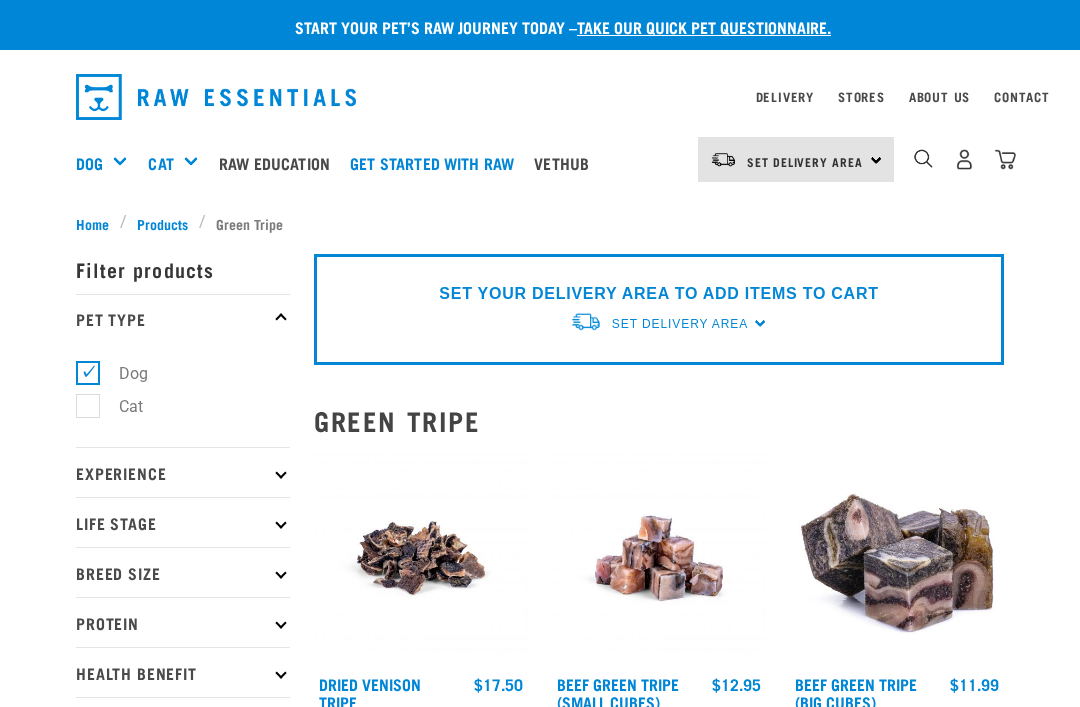 scroll, scrollTop: 0, scrollLeft: 0, axis: both 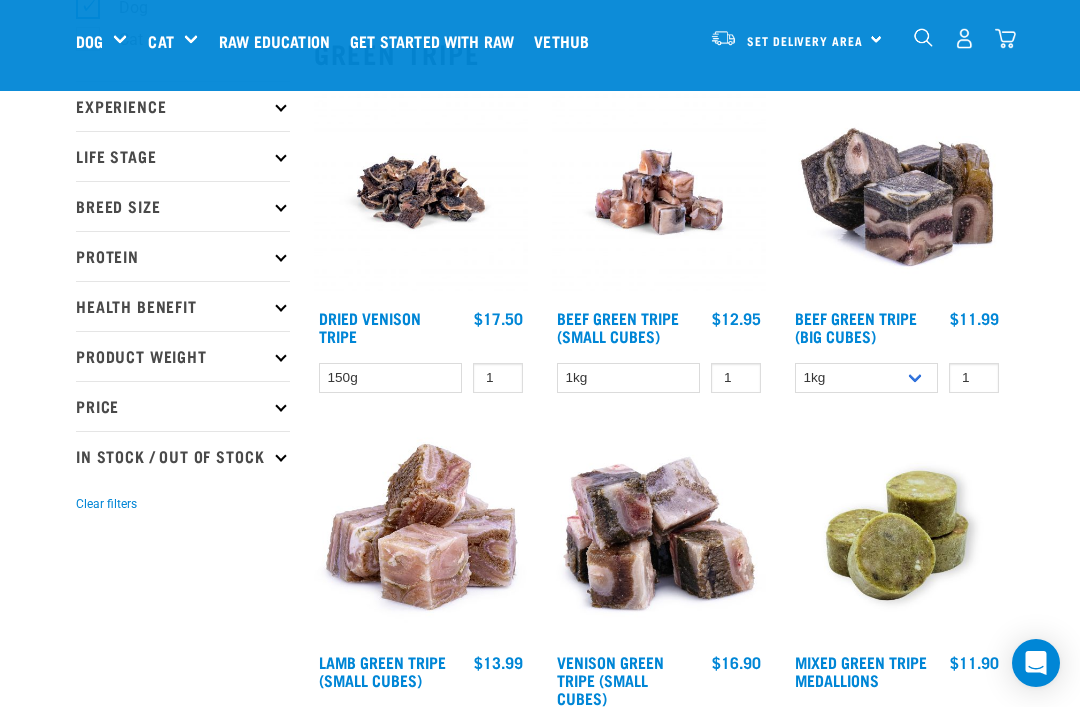 click on "Health Benefit" at bounding box center [183, 306] 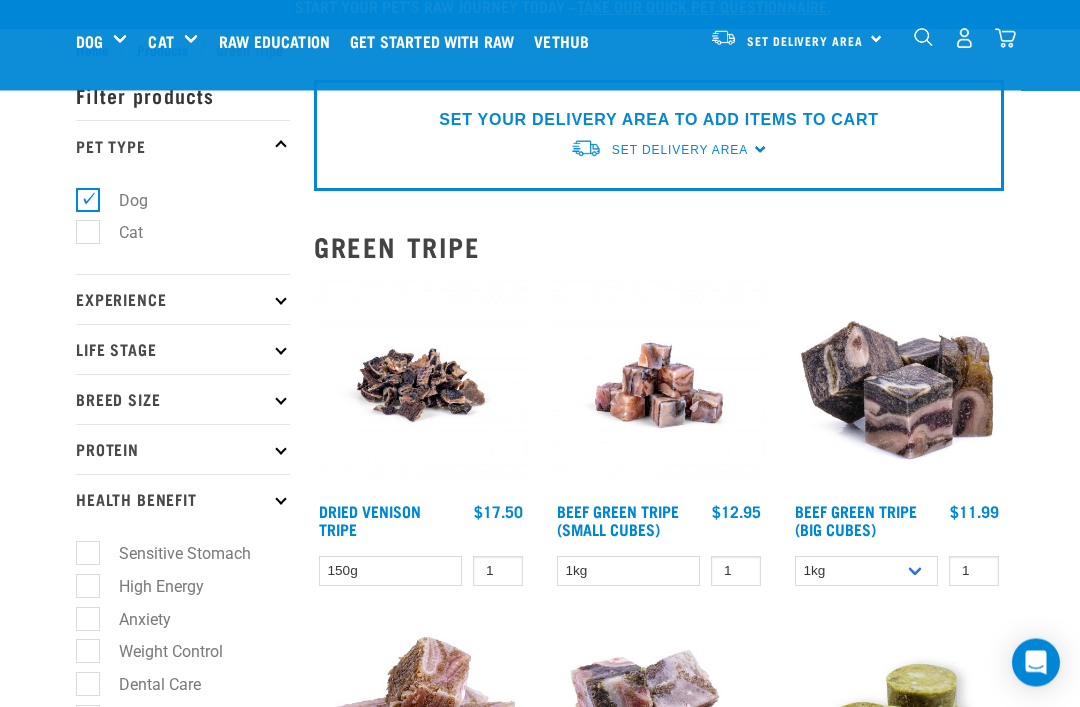 scroll, scrollTop: 0, scrollLeft: 0, axis: both 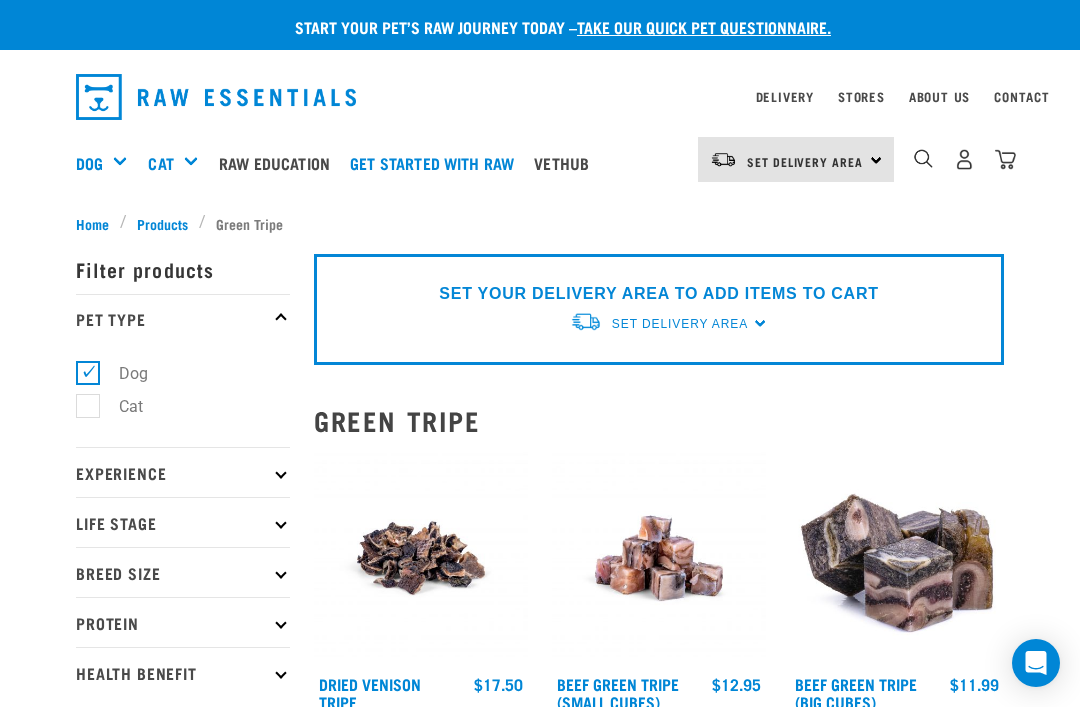 click on "Shop All Dog" at bounding box center [0, 0] 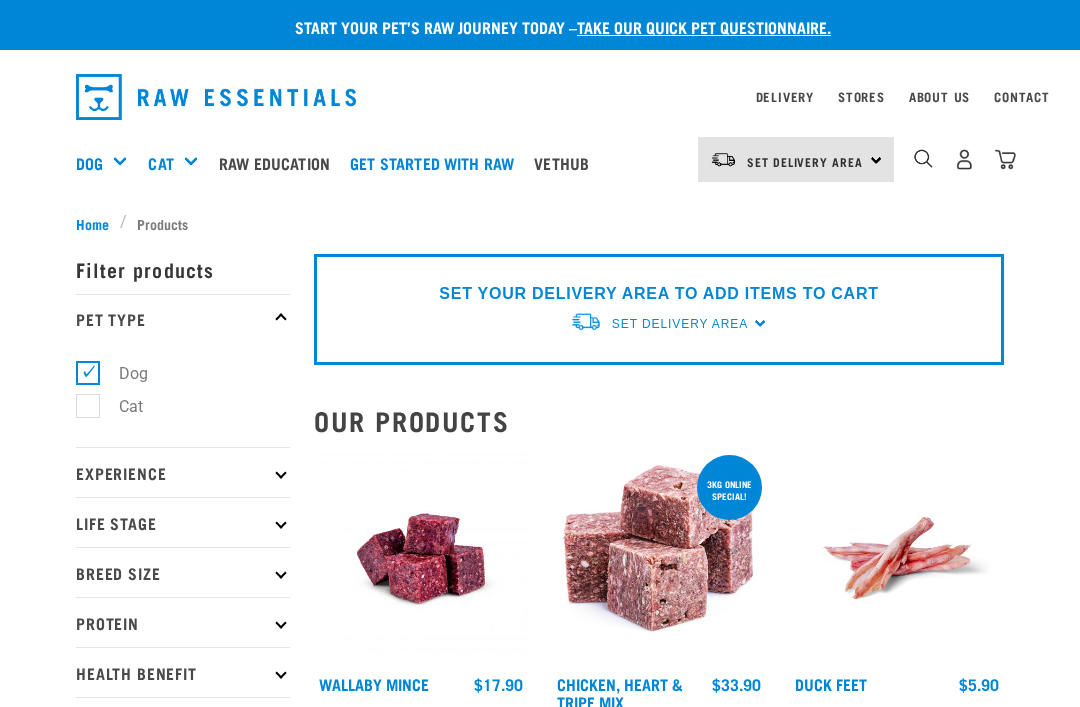 scroll, scrollTop: 0, scrollLeft: 0, axis: both 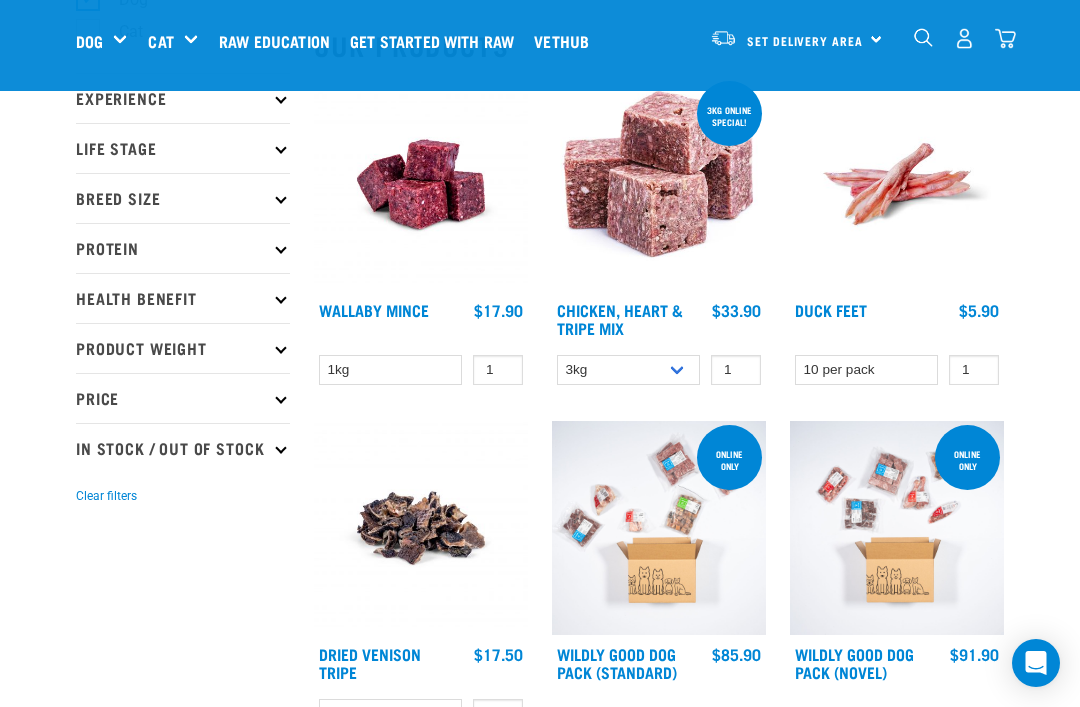 click on "Protein" at bounding box center [183, 248] 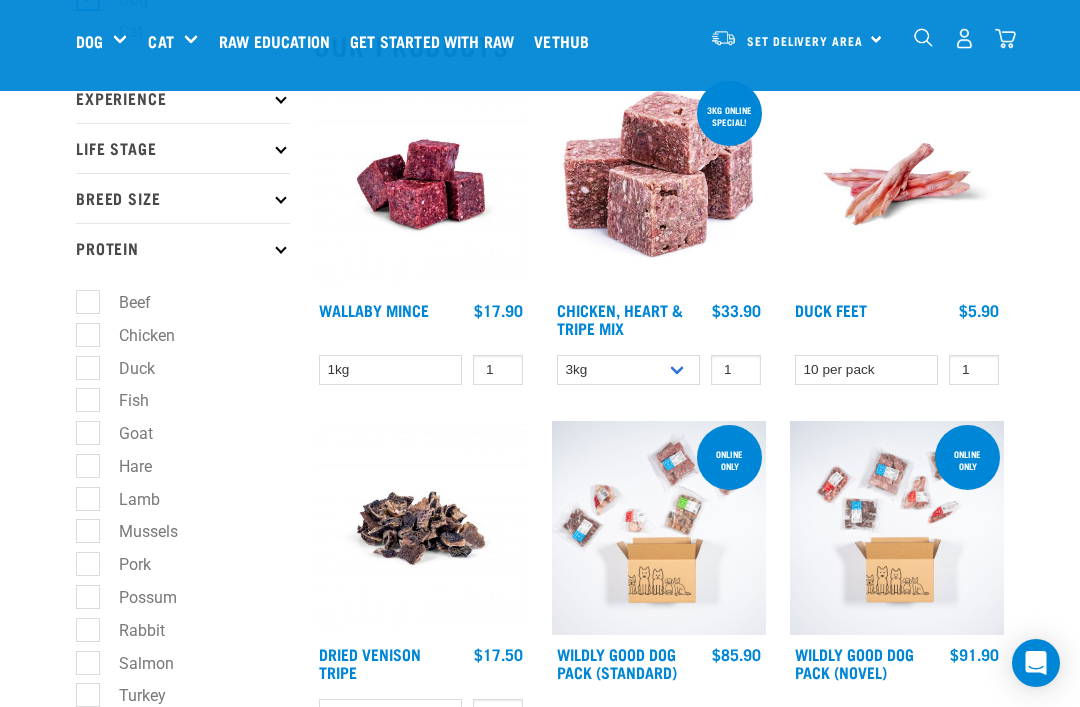 click on "Chicken" at bounding box center (135, 335) 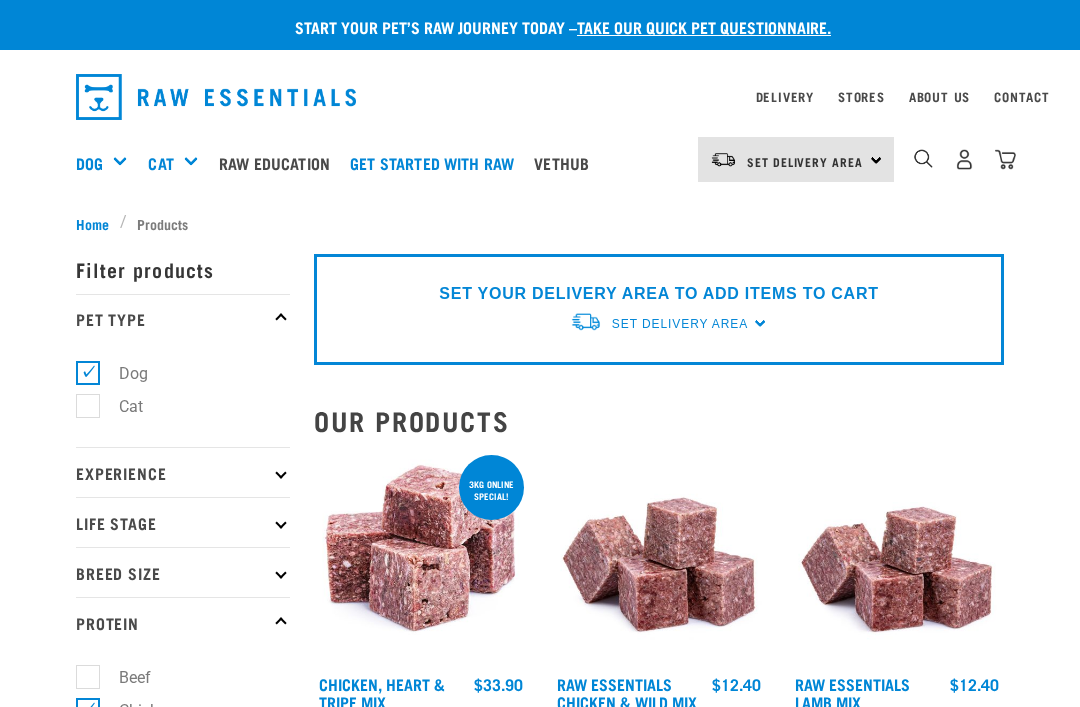 scroll, scrollTop: 0, scrollLeft: 0, axis: both 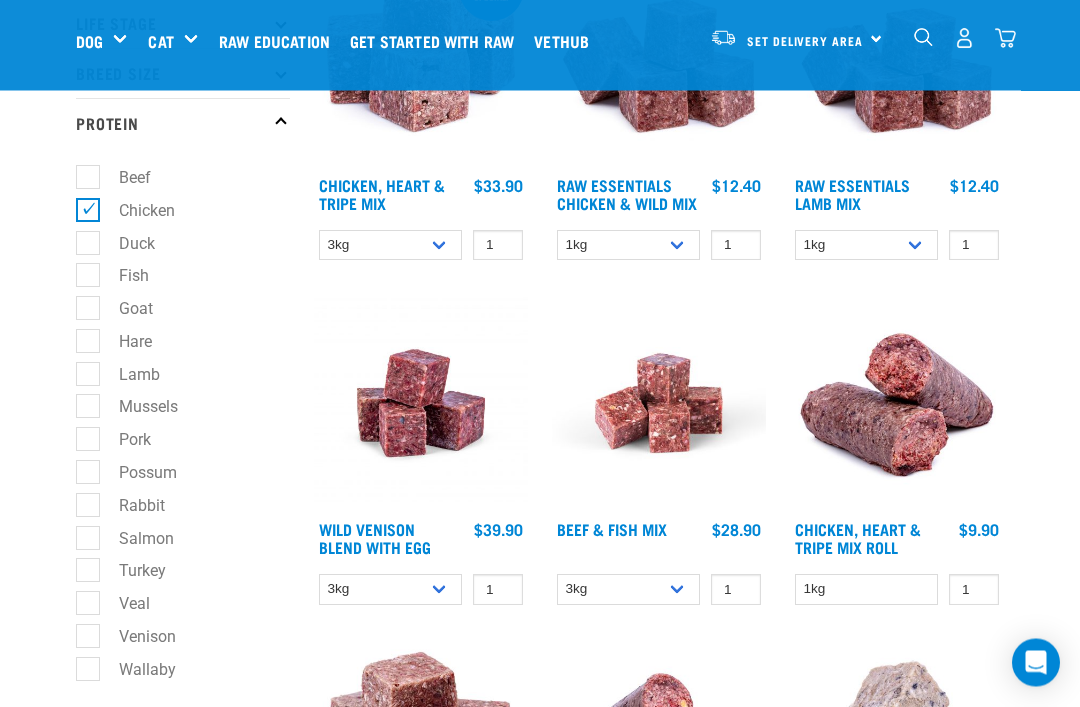 click on "Turkey" at bounding box center [130, 571] 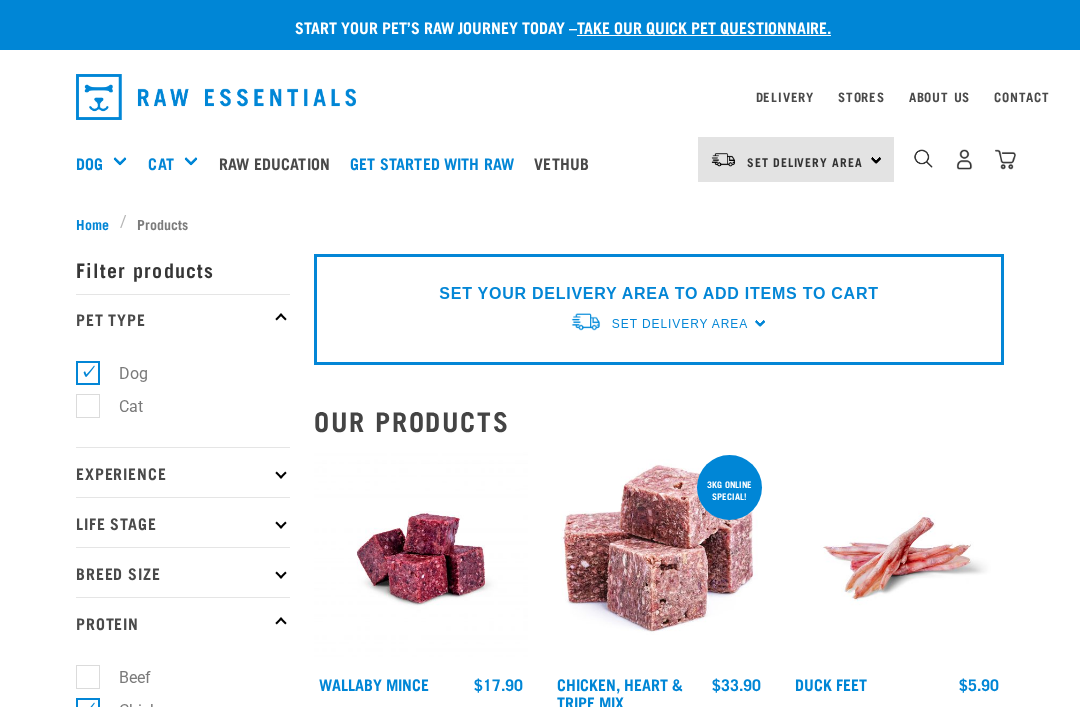 scroll, scrollTop: 0, scrollLeft: 0, axis: both 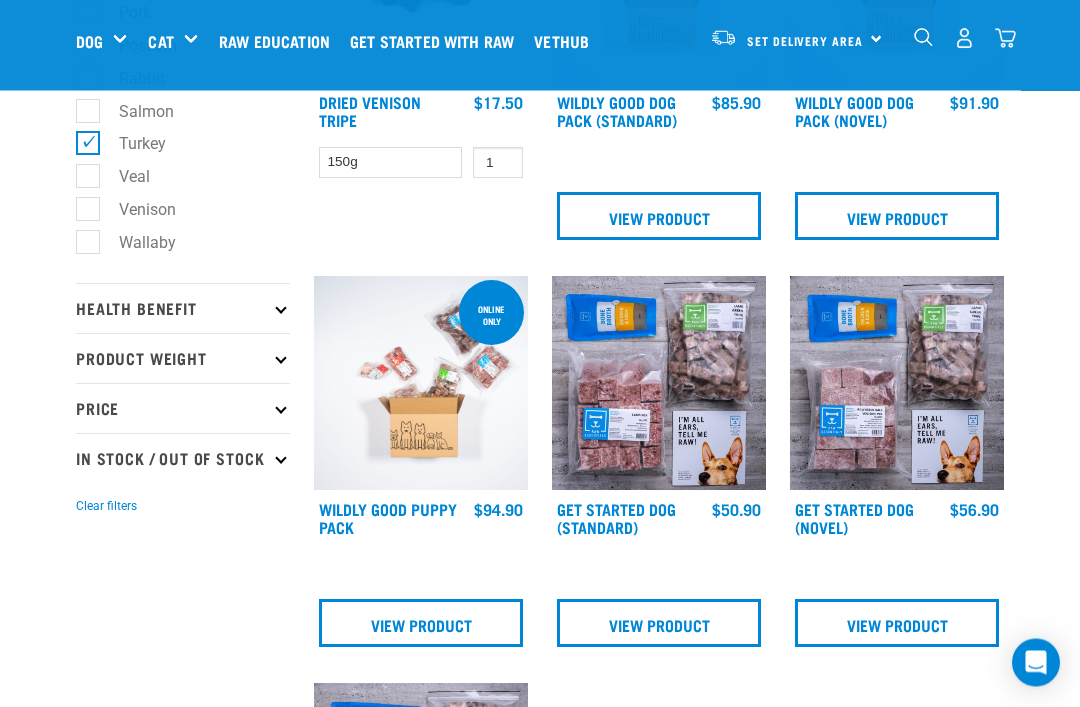 click at bounding box center [659, 384] 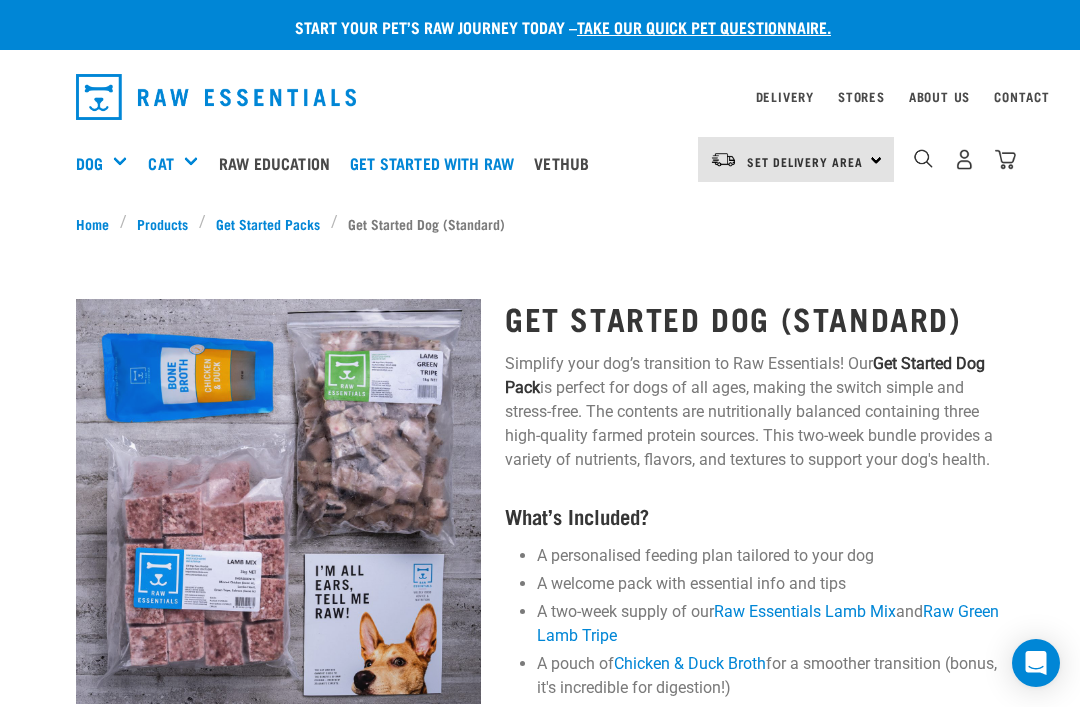 scroll, scrollTop: 0, scrollLeft: 0, axis: both 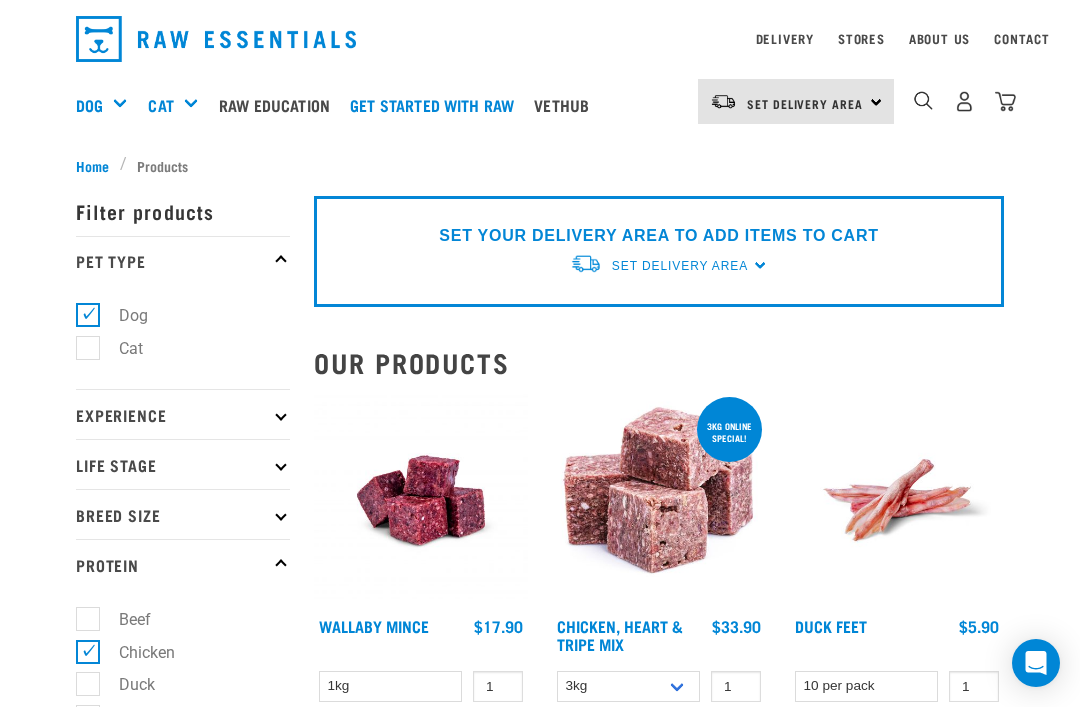 click on "Experience" at bounding box center [183, 414] 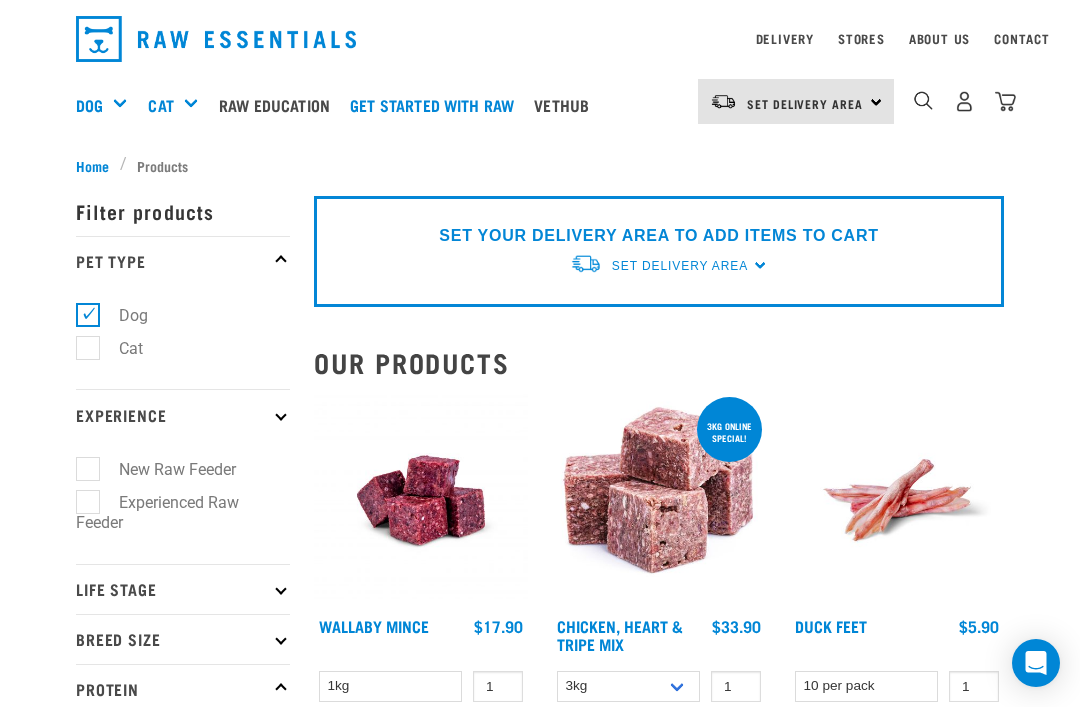 click on "New Raw Feeder" at bounding box center [165, 469] 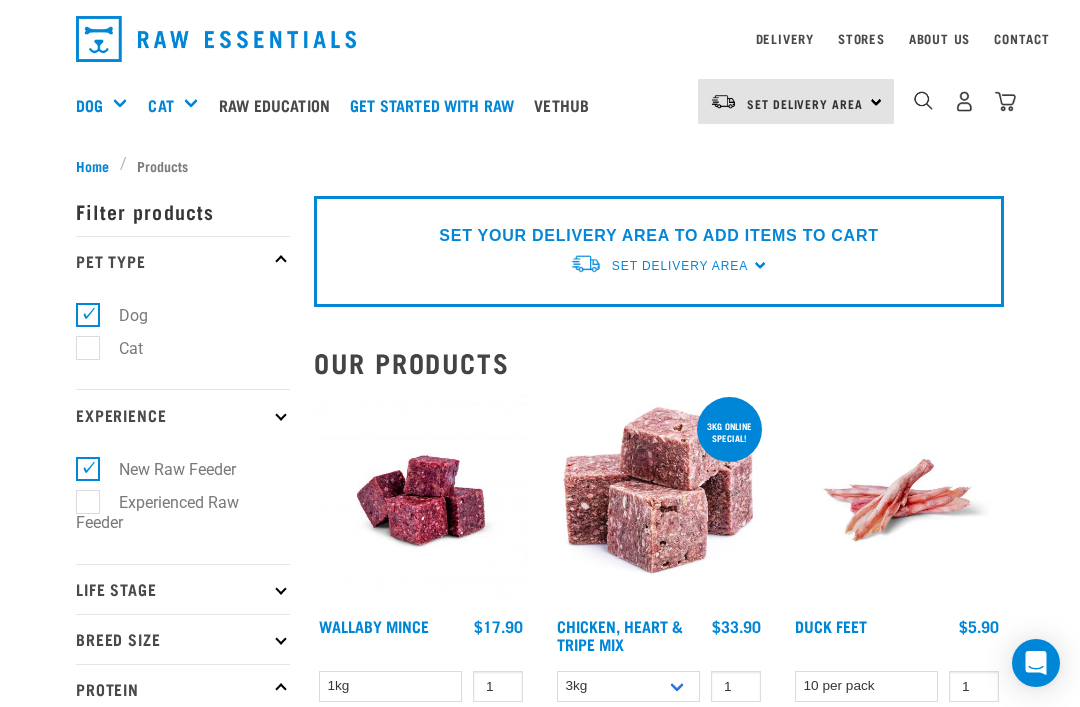 click on "Life Stage" at bounding box center [183, 589] 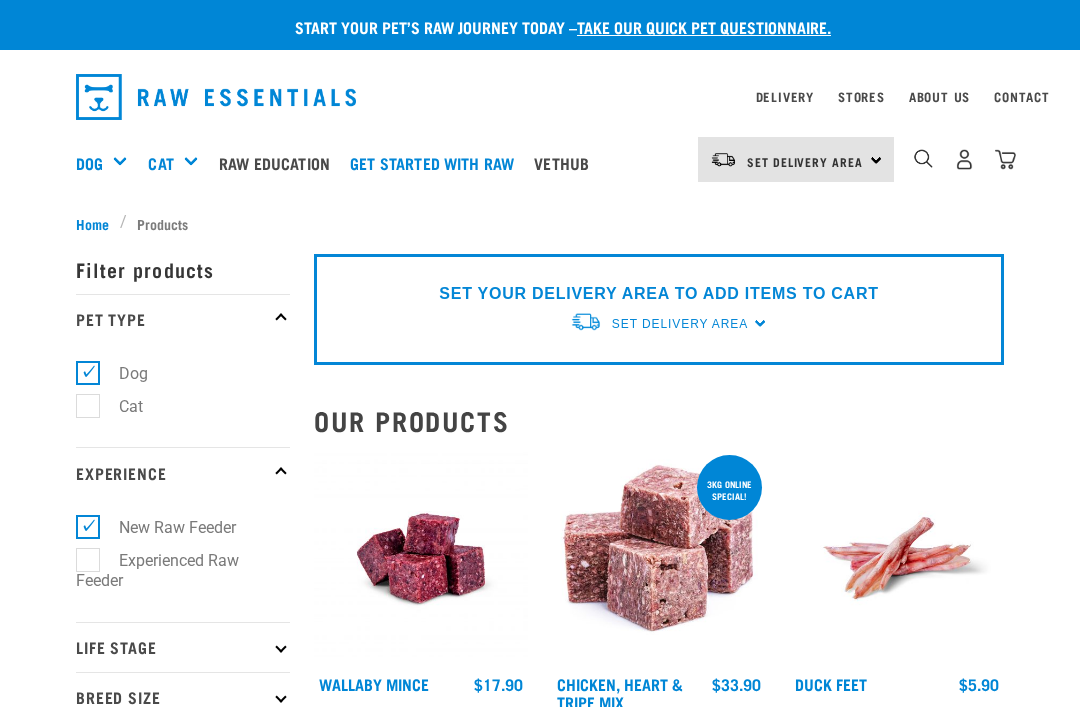 scroll, scrollTop: 0, scrollLeft: 0, axis: both 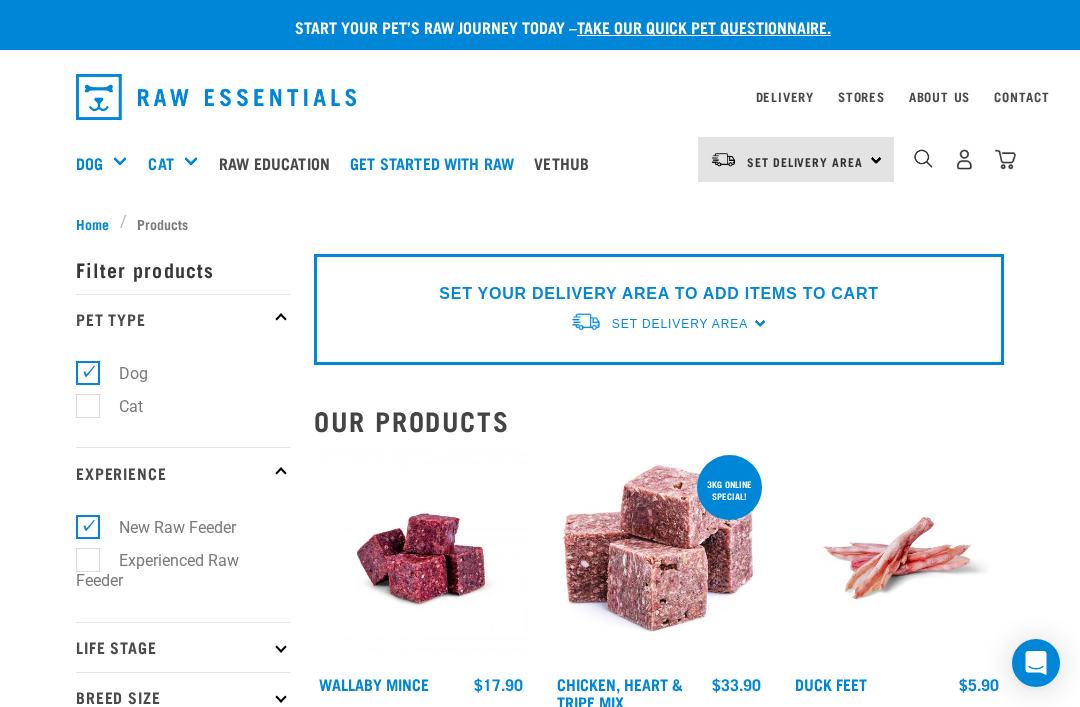 click at bounding box center (280, 646) 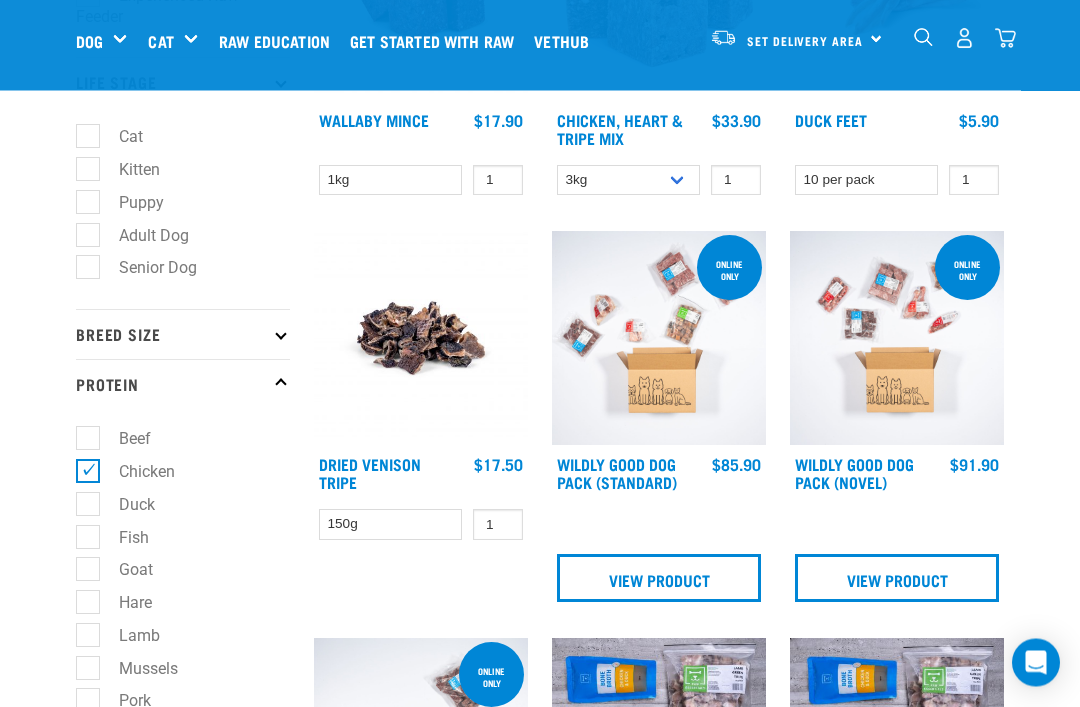 scroll, scrollTop: 367, scrollLeft: 0, axis: vertical 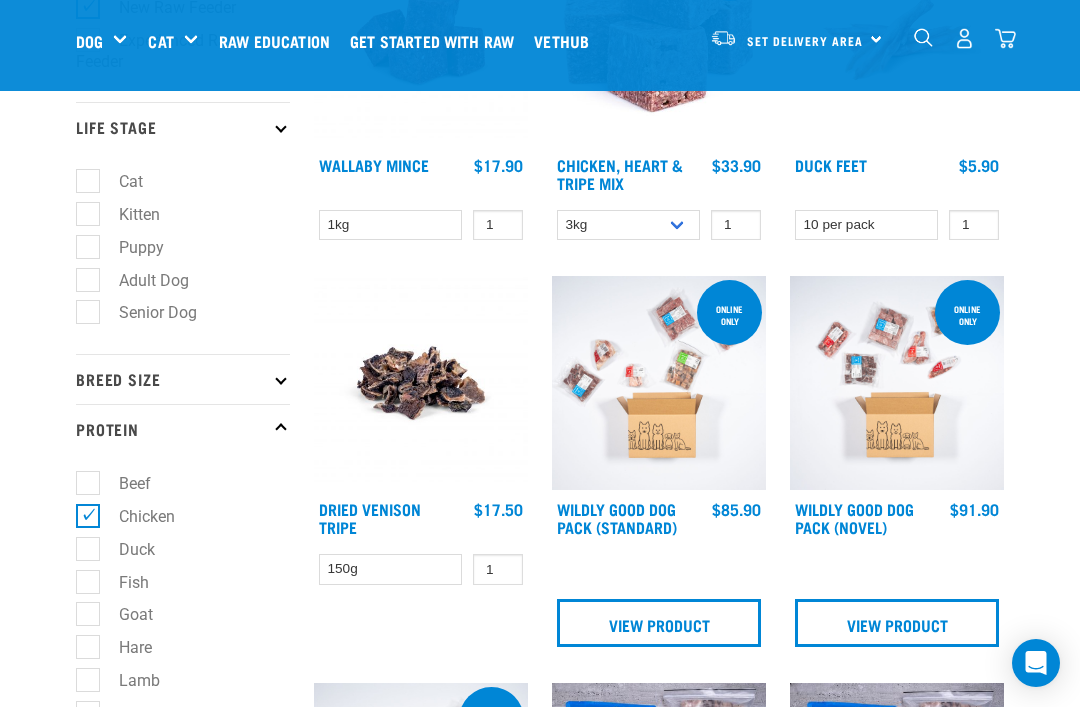 click on "Senior Dog" at bounding box center [146, 312] 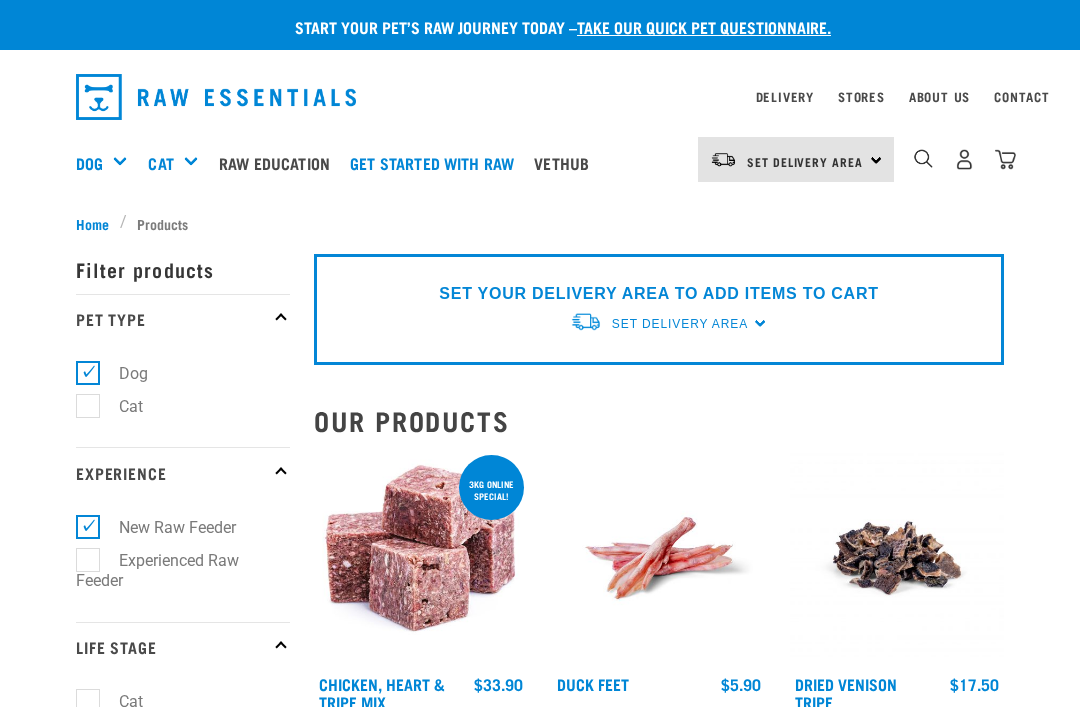 scroll, scrollTop: 0, scrollLeft: 0, axis: both 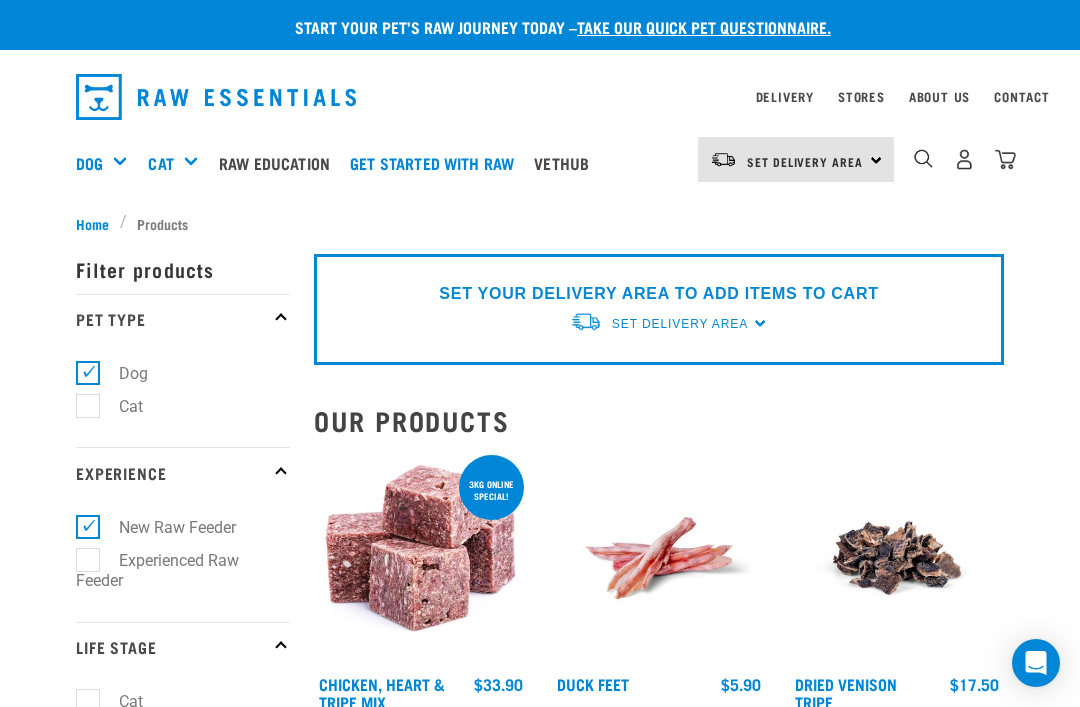 click at bounding box center (923, 158) 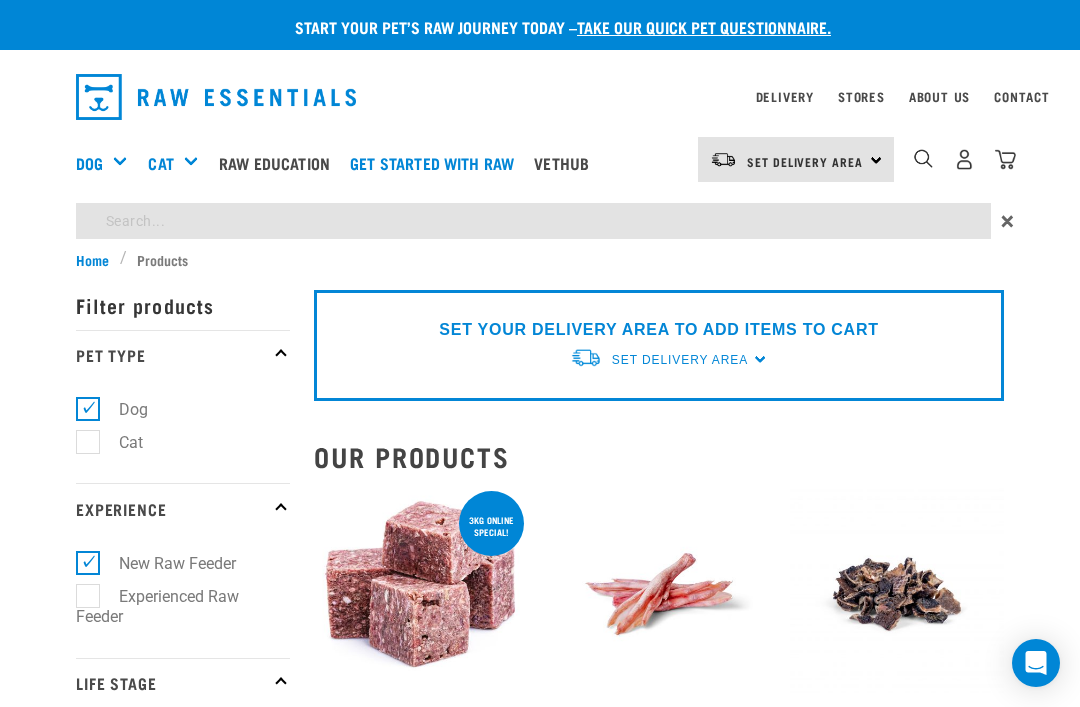 click on "Start your pet’s raw journey today –  take our quick pet questionnaire.
Delivery
Stores
About Us
Contact" at bounding box center [540, 2570] 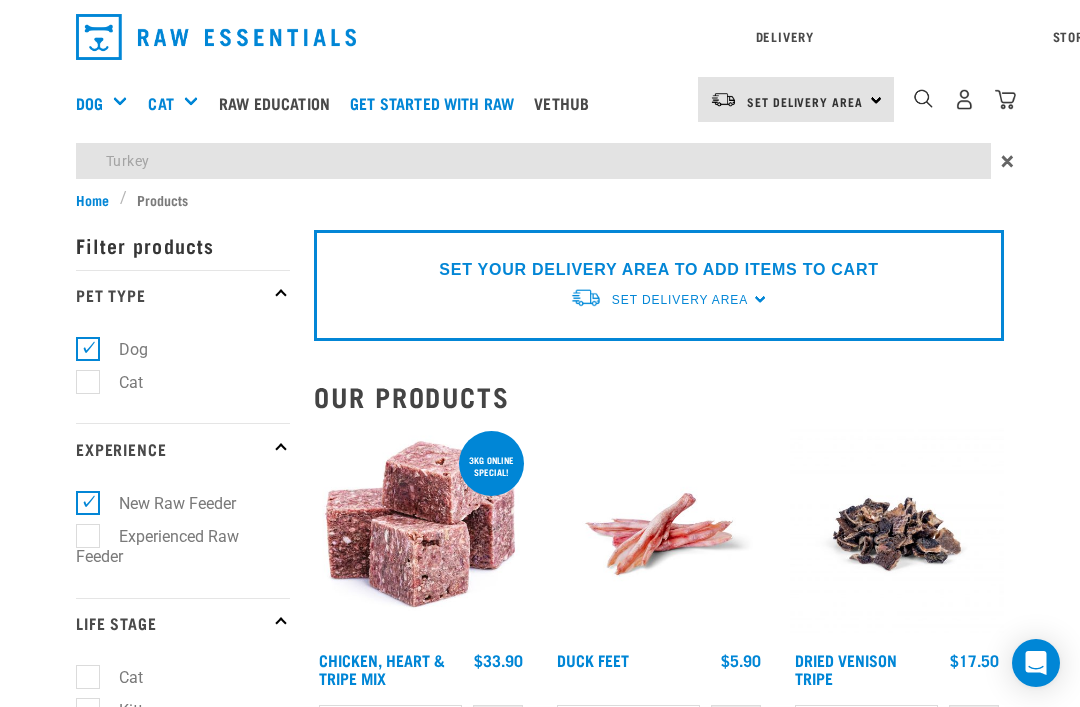 type on "Turkey" 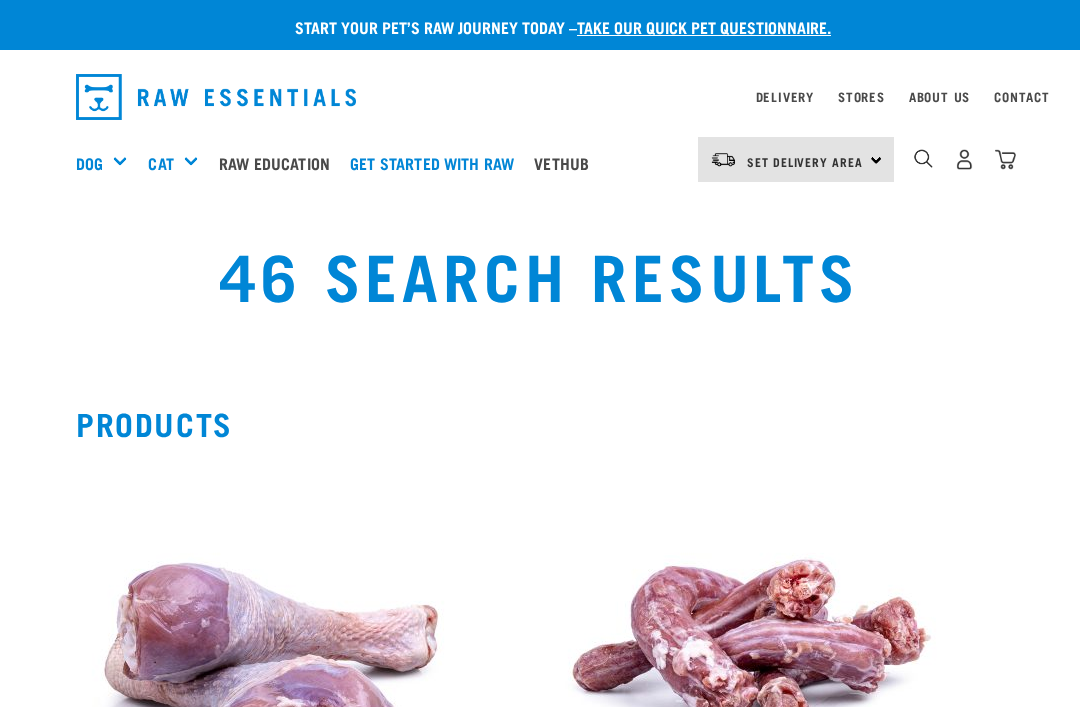 scroll, scrollTop: 0, scrollLeft: 0, axis: both 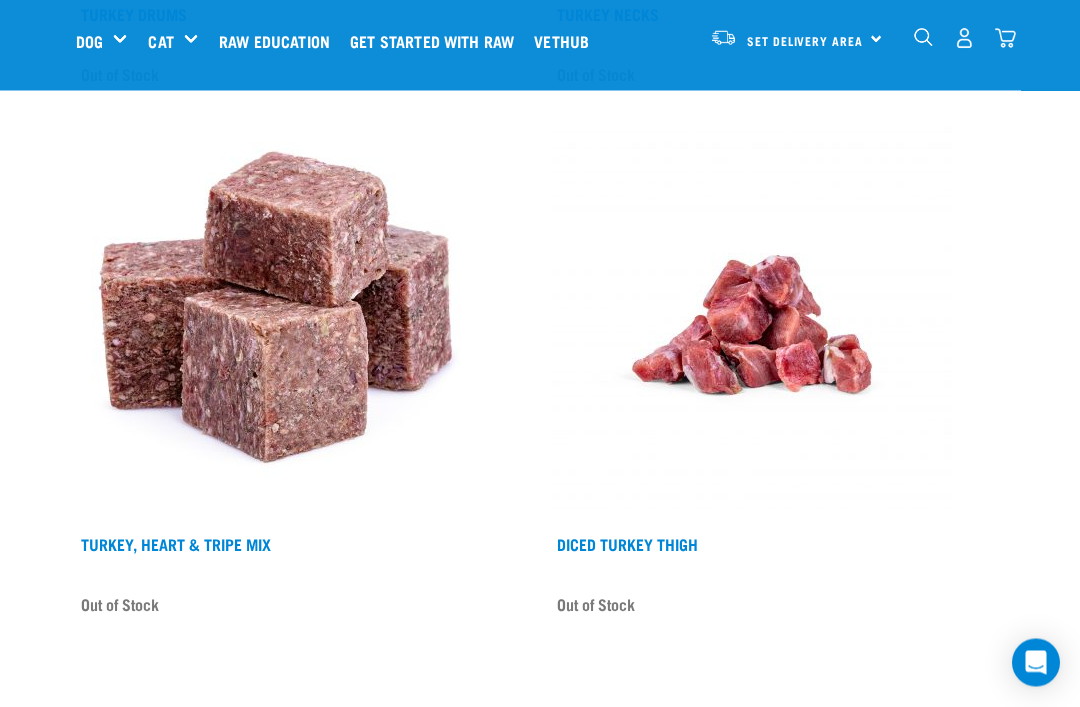 click at bounding box center [276, 326] 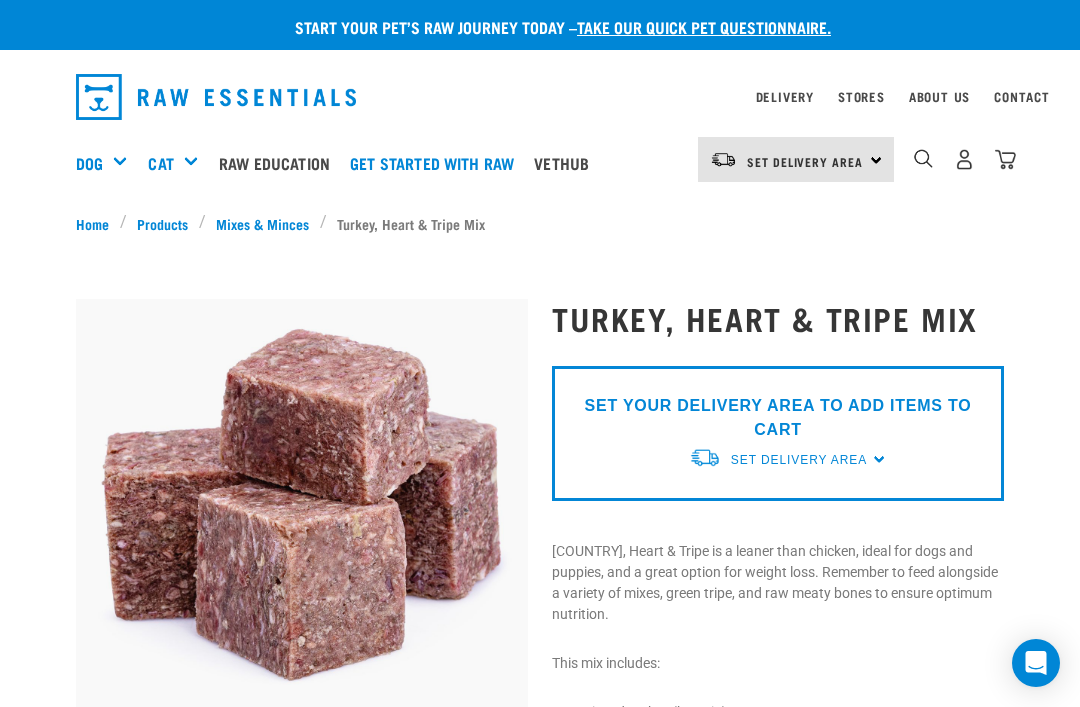 scroll, scrollTop: 0, scrollLeft: 0, axis: both 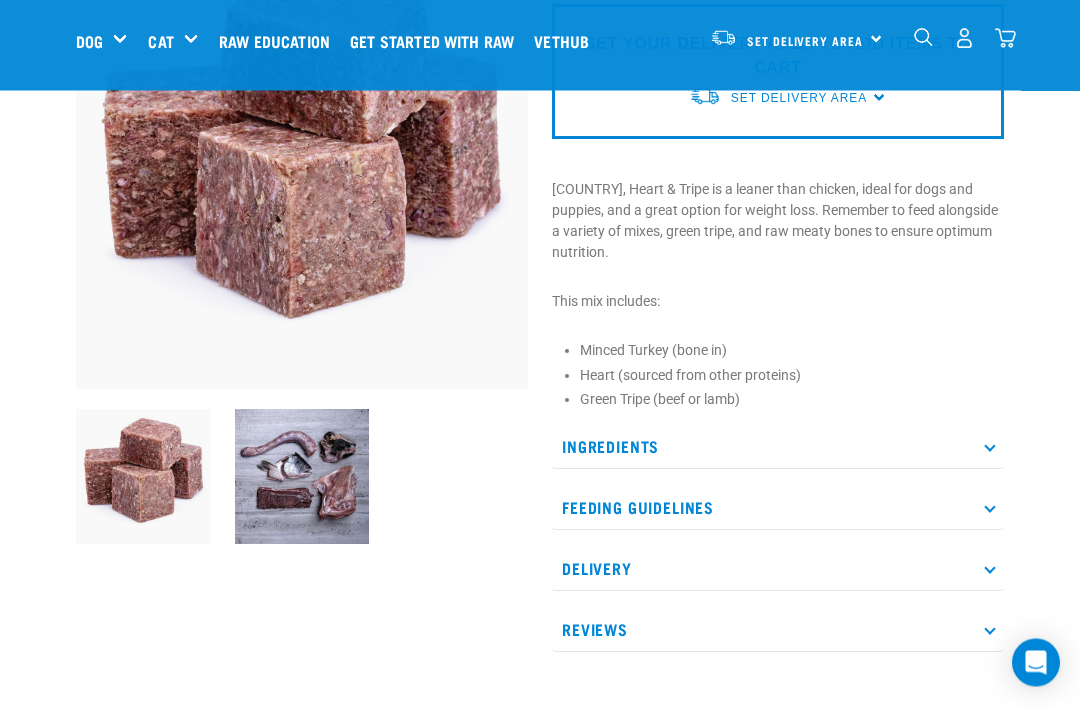 click on "Ingredients" at bounding box center (778, 447) 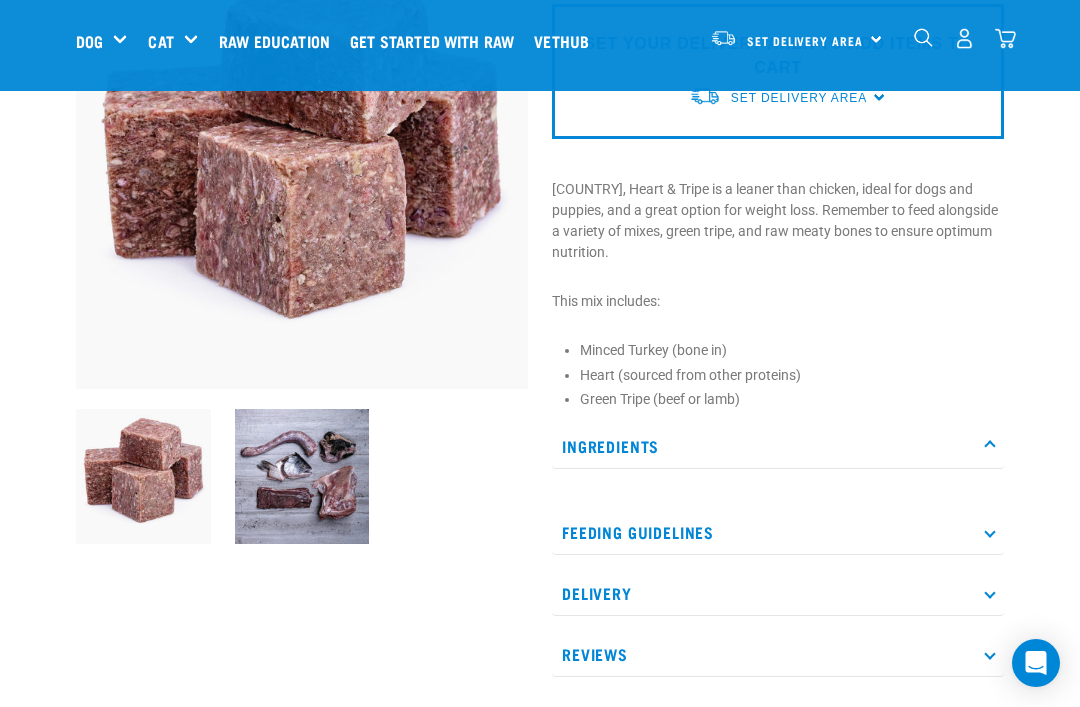 click on "Ingredients" at bounding box center (778, 446) 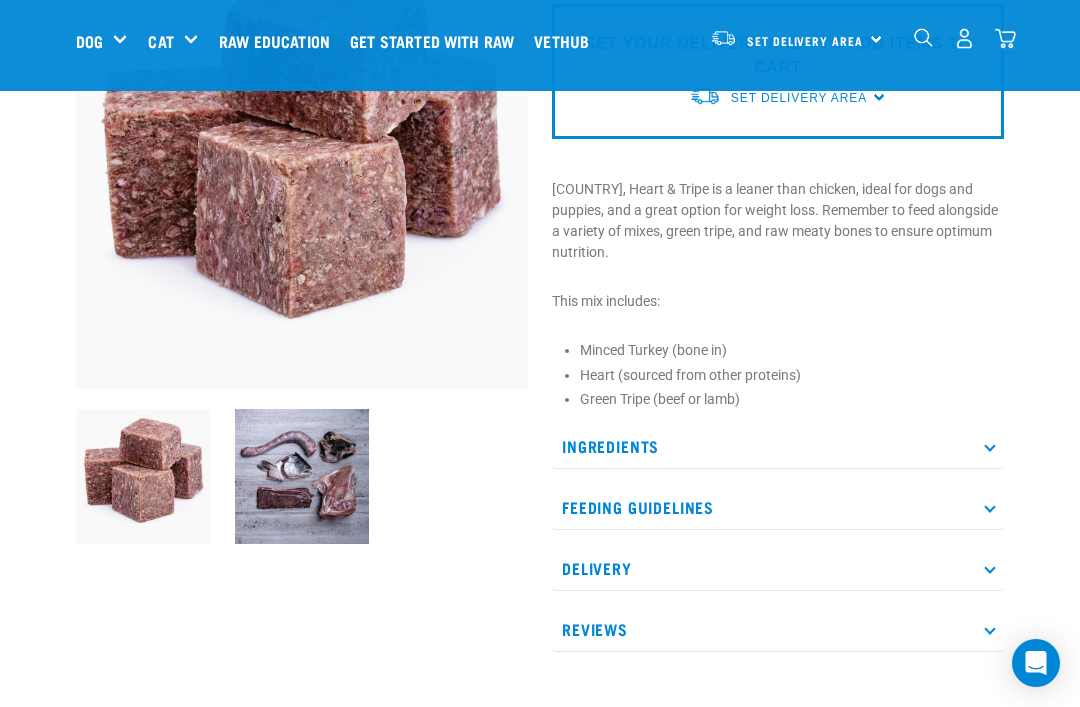 click on "Feeding Guidelines" at bounding box center (778, 507) 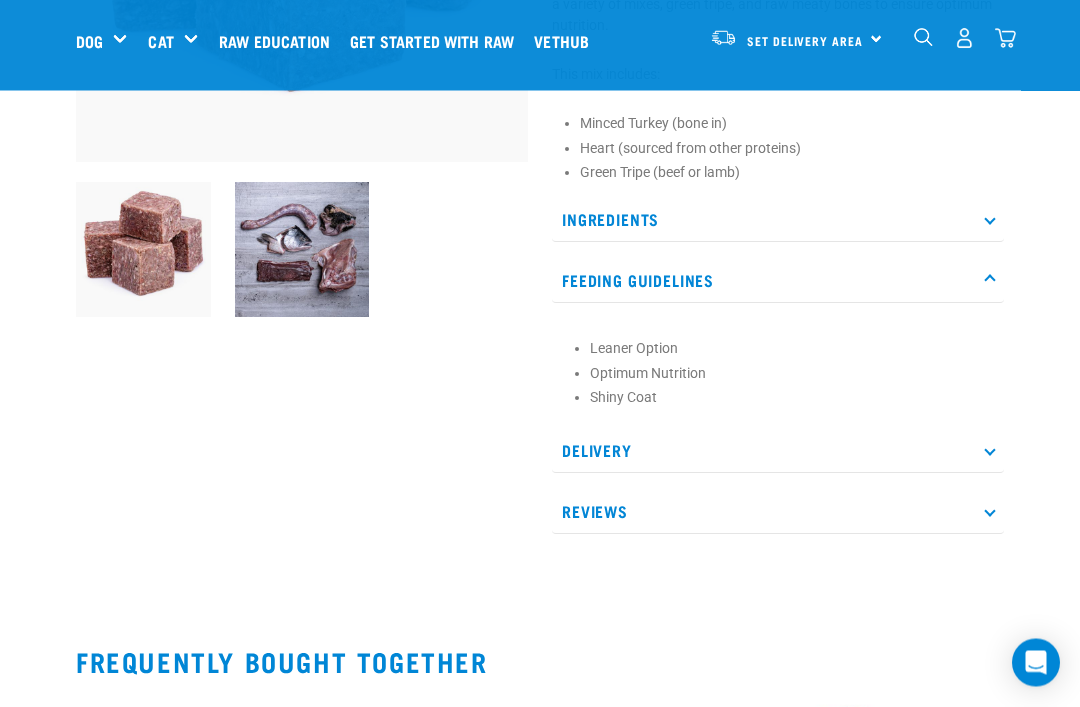 click on "Reviews" at bounding box center (778, 512) 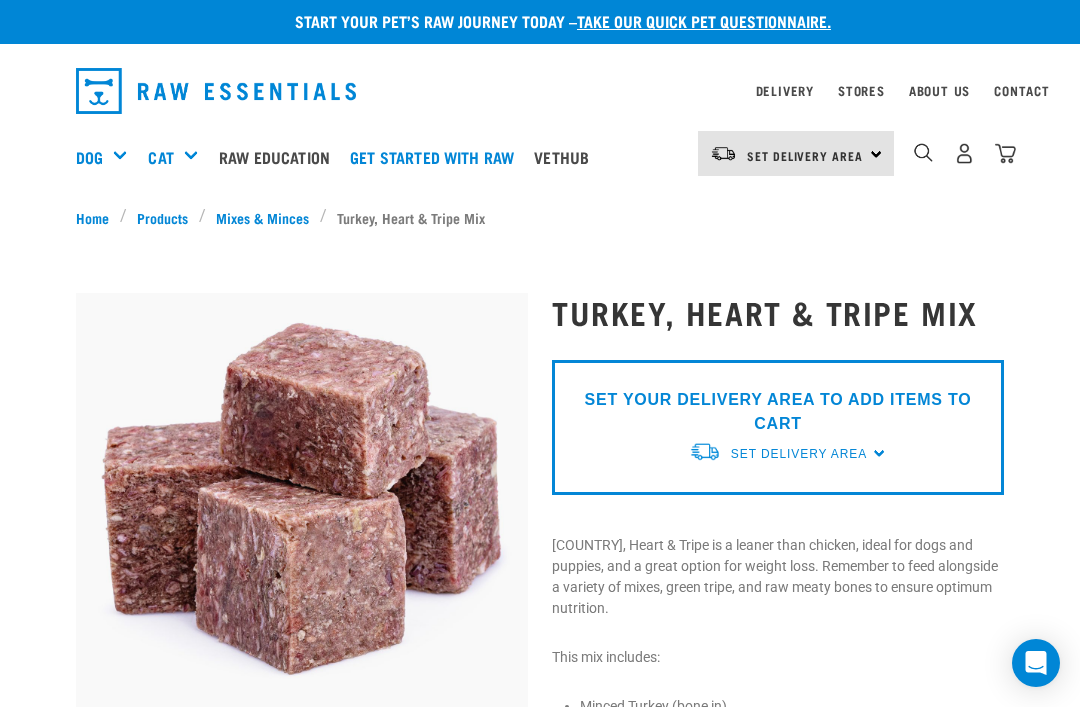 scroll, scrollTop: 0, scrollLeft: 0, axis: both 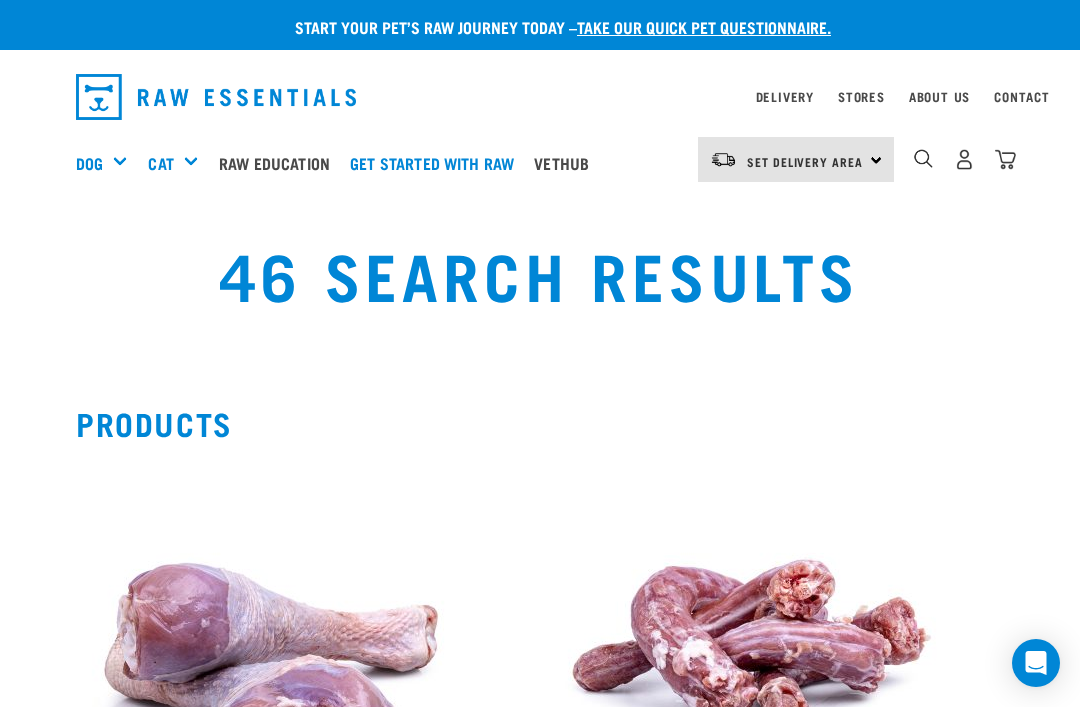 click on "Products
Turkey Drums
1 0" at bounding box center (540, 4241) 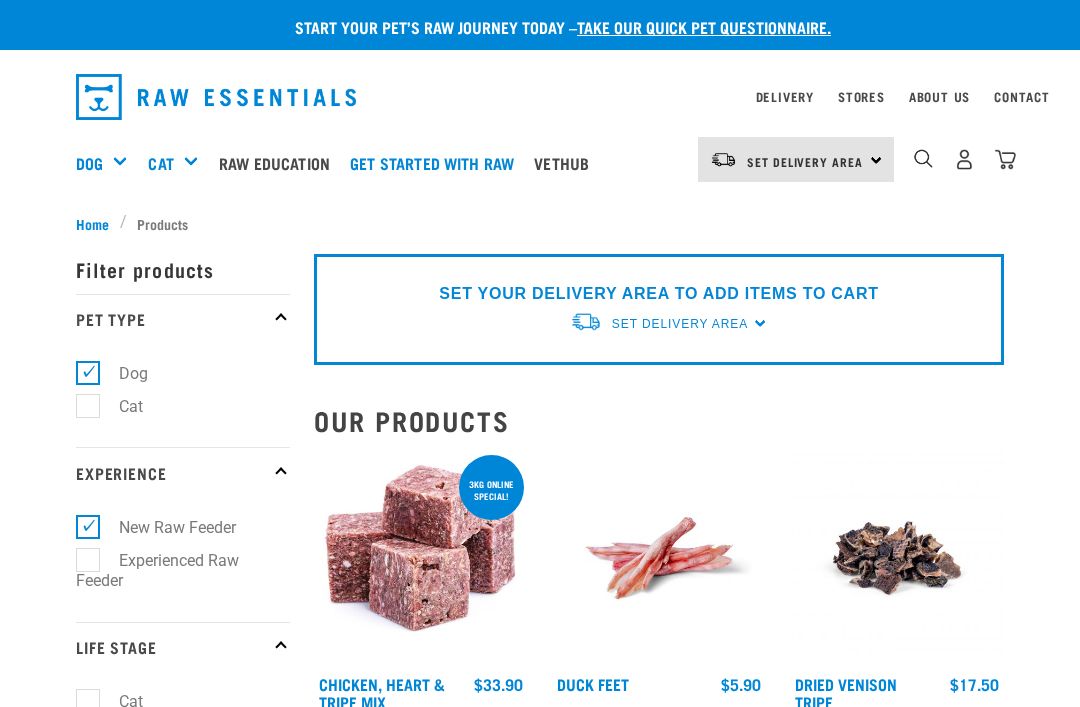 scroll, scrollTop: 0, scrollLeft: 0, axis: both 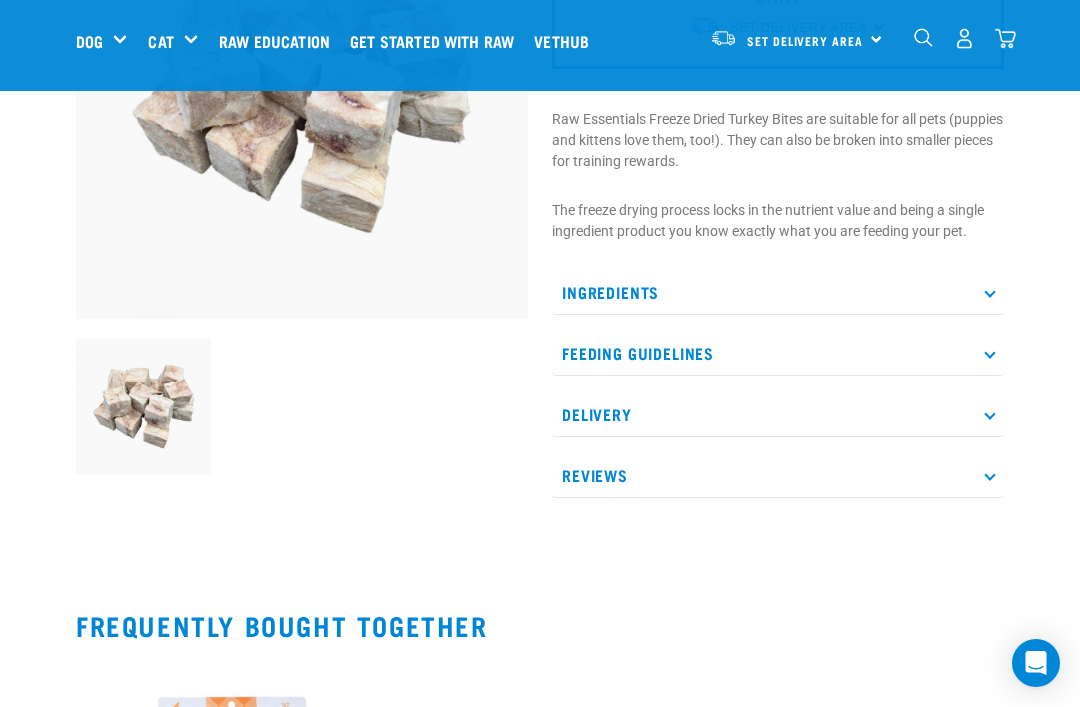 click on "Ingredients" at bounding box center [778, 292] 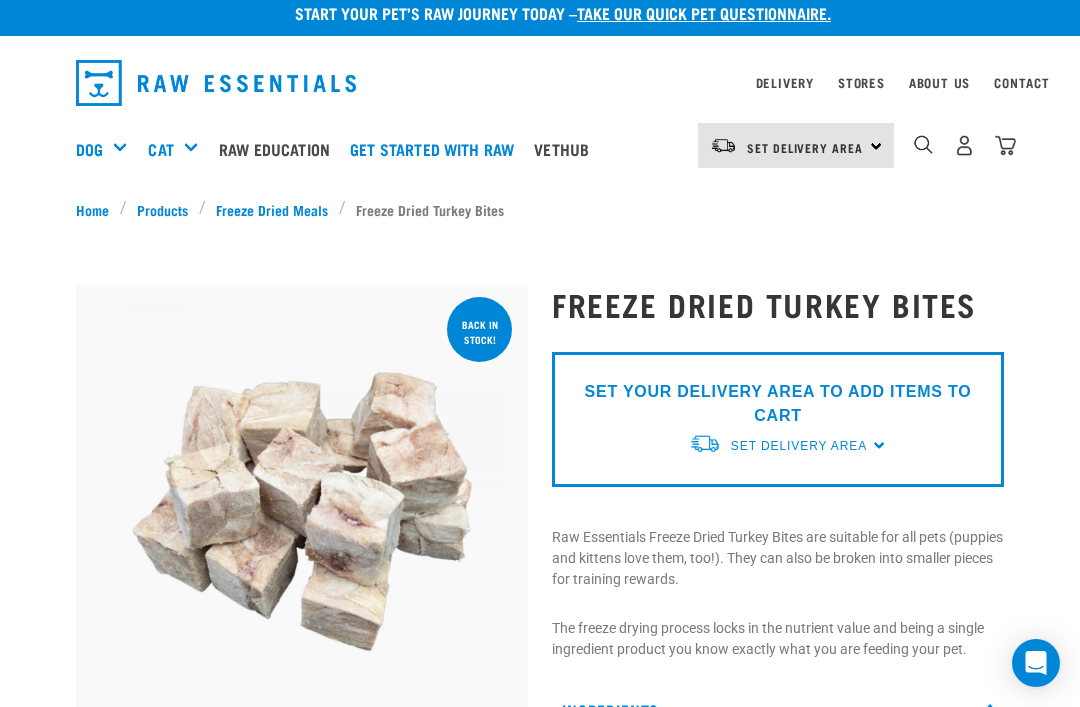 scroll, scrollTop: 0, scrollLeft: 0, axis: both 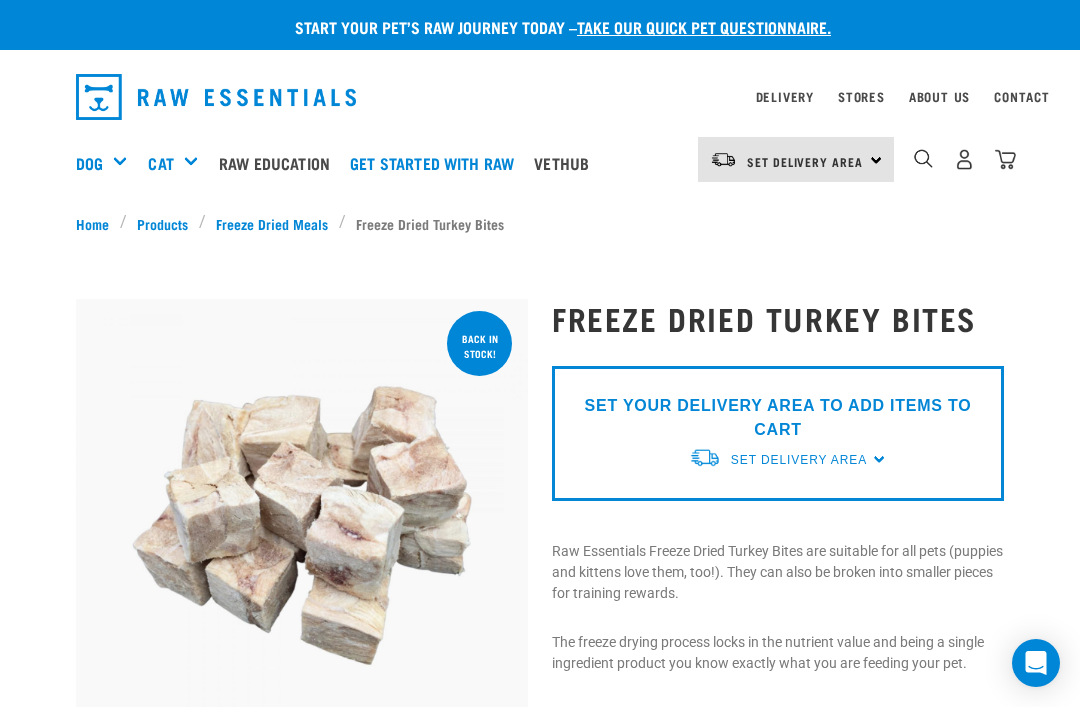 click on "Dog" at bounding box center (109, 163) 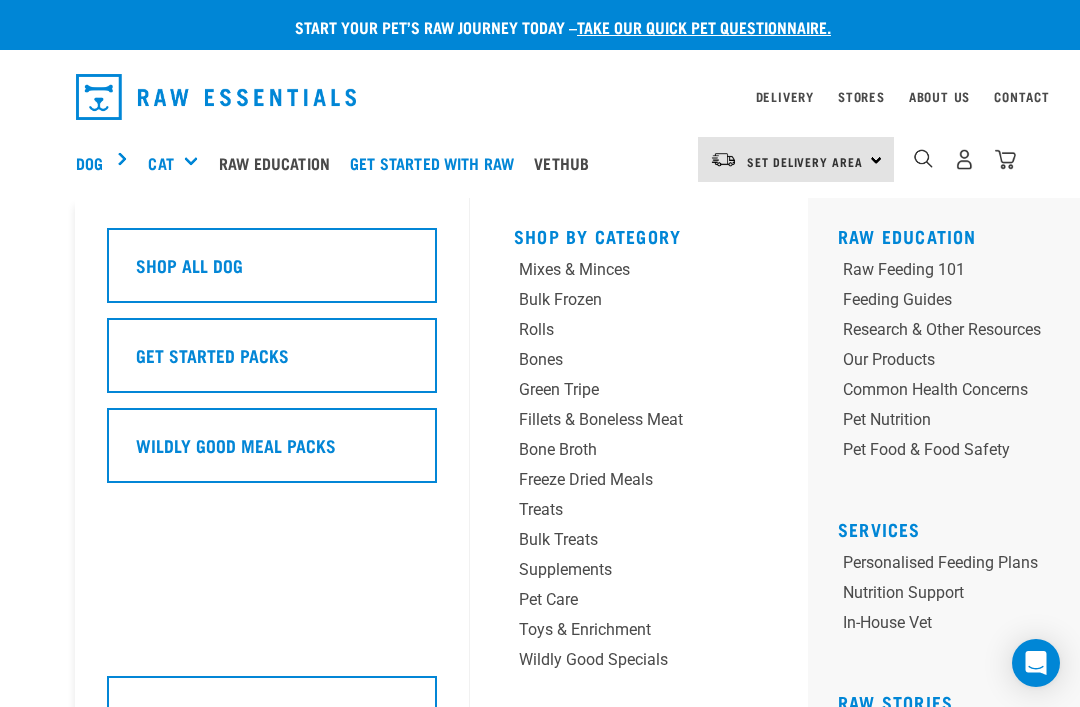 click on "Bone Broth" at bounding box center [617, 450] 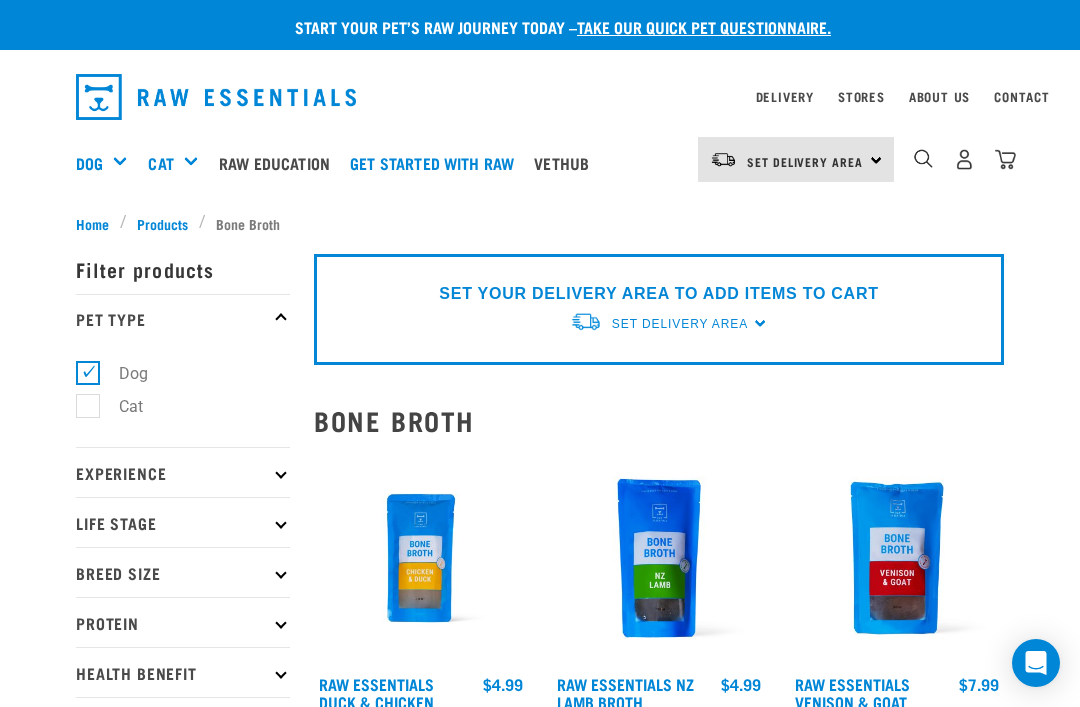 scroll, scrollTop: 0, scrollLeft: 0, axis: both 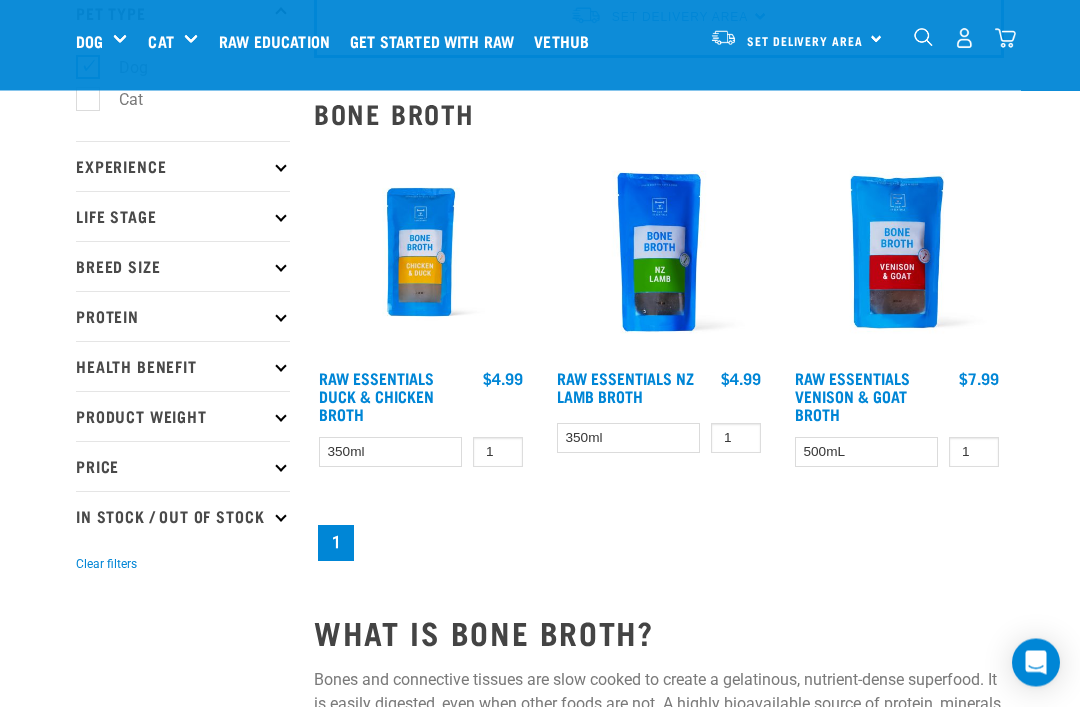 click on "Raw Essentials Duck & Chicken Broth" at bounding box center (376, 396) 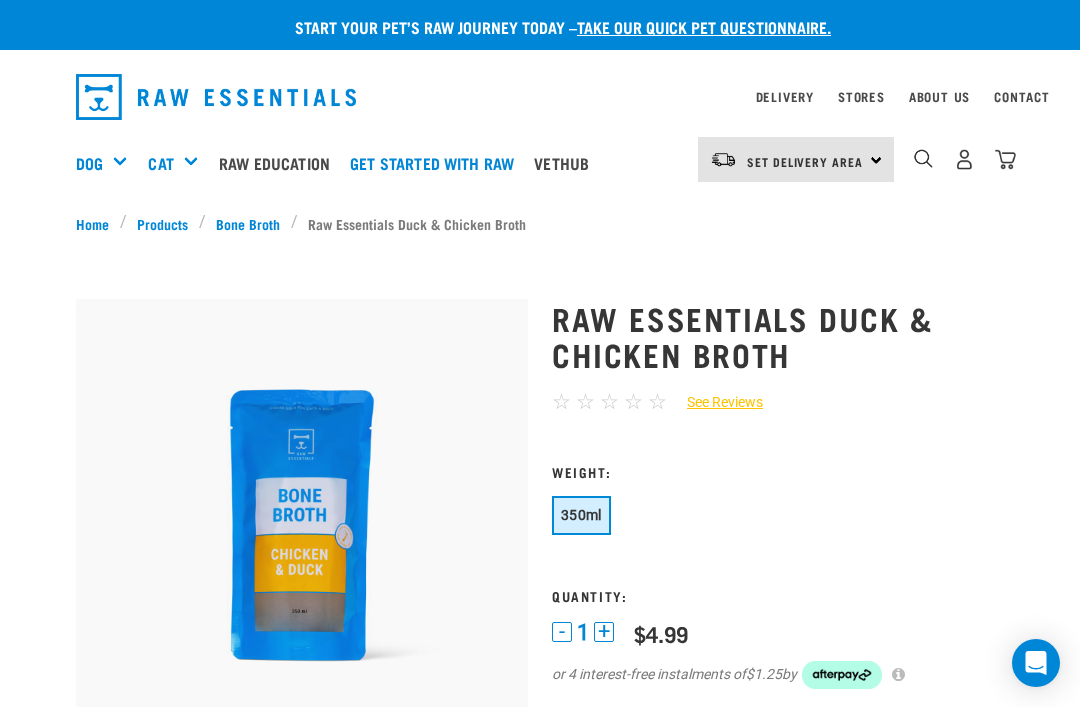 scroll, scrollTop: 0, scrollLeft: 0, axis: both 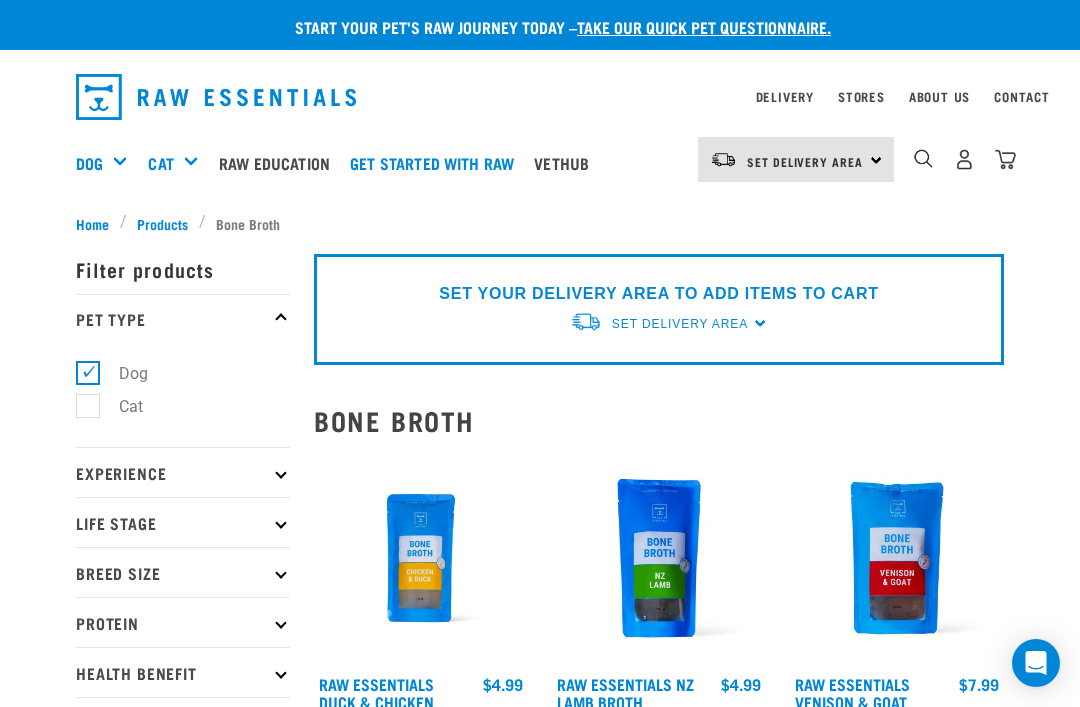click on "Freeze Dried Meals" at bounding box center (0, 0) 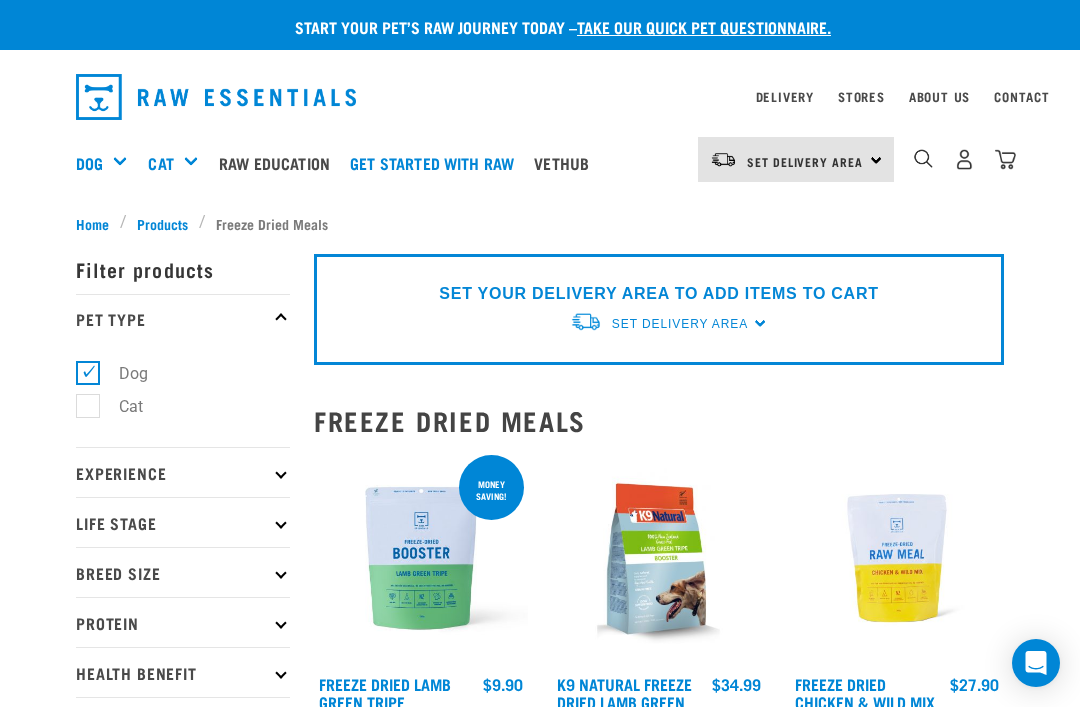 scroll, scrollTop: 0, scrollLeft: 0, axis: both 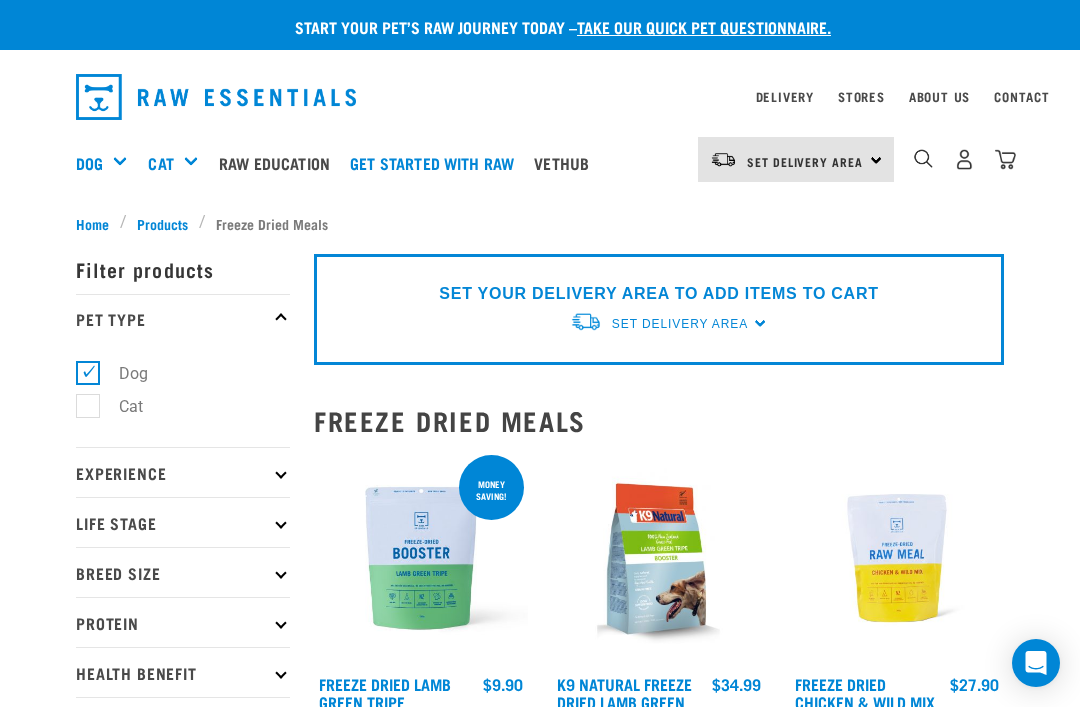 click on "Supplements" at bounding box center (0, 0) 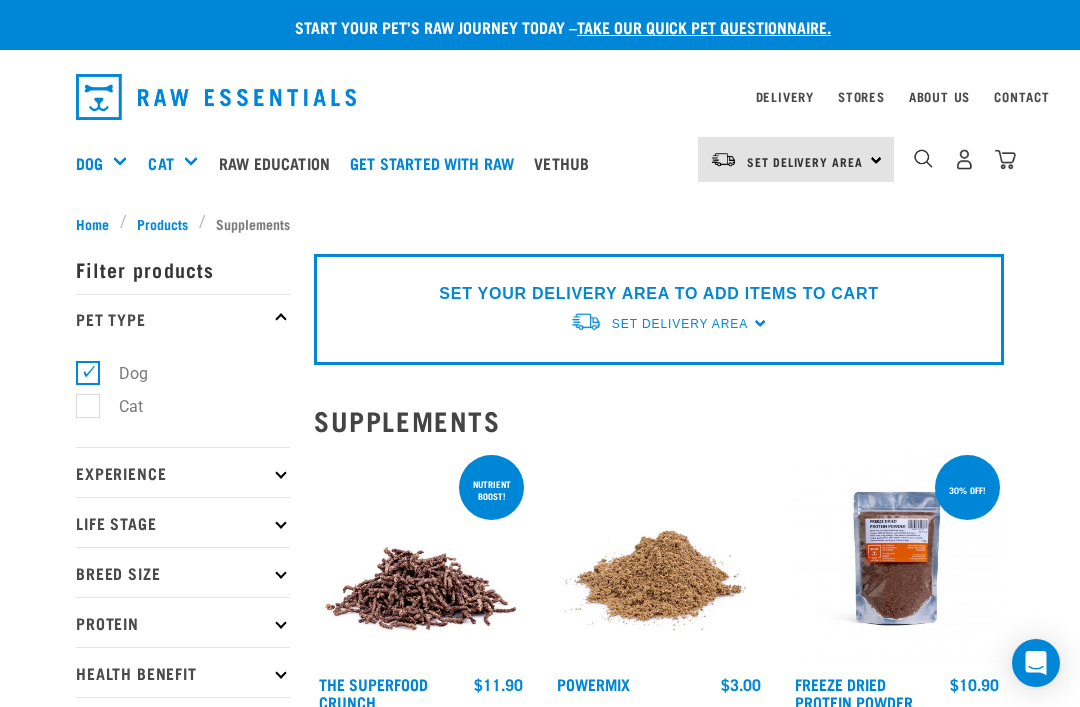 scroll, scrollTop: 0, scrollLeft: 0, axis: both 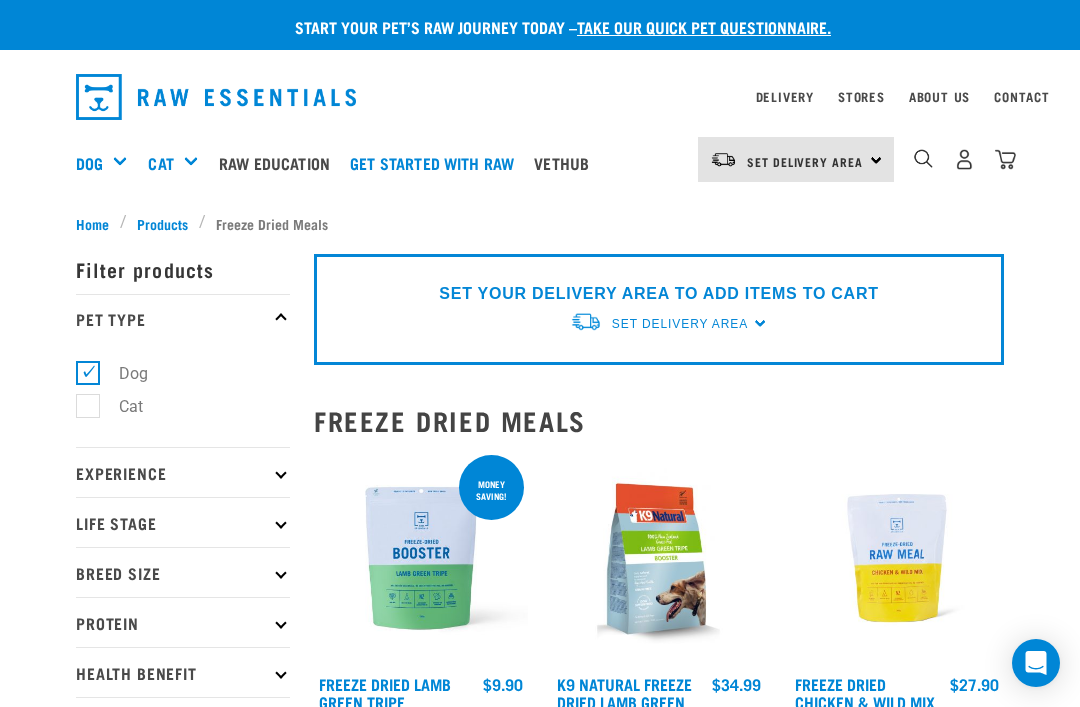 click on "Bulk Frozen" at bounding box center [0, 0] 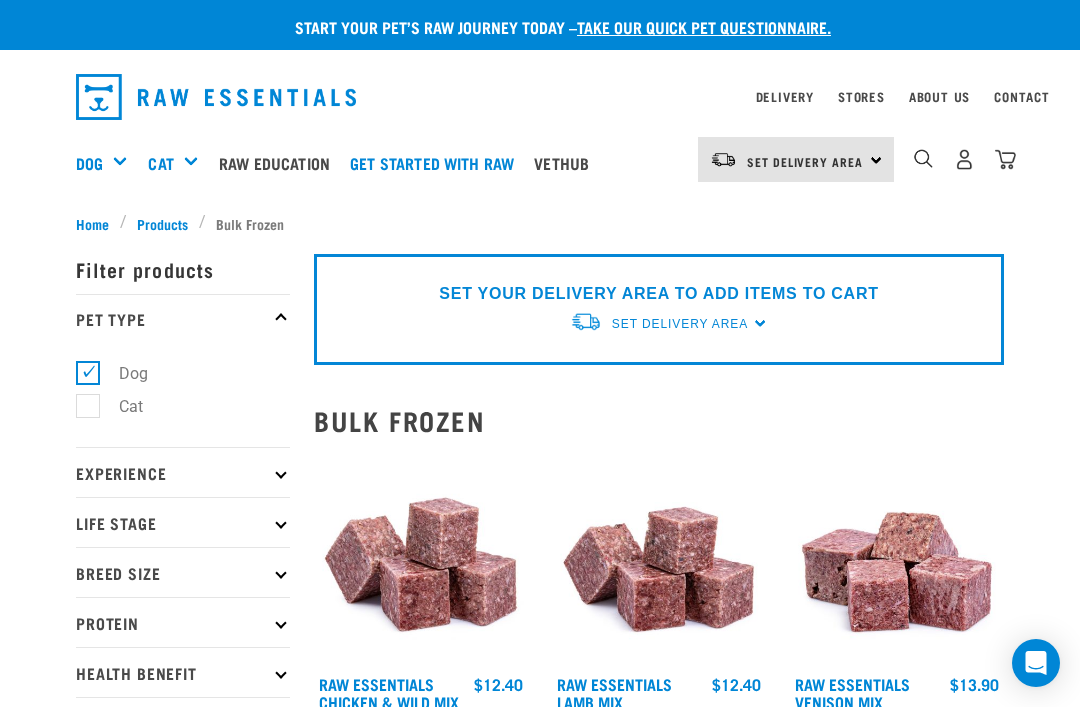 scroll, scrollTop: 0, scrollLeft: 0, axis: both 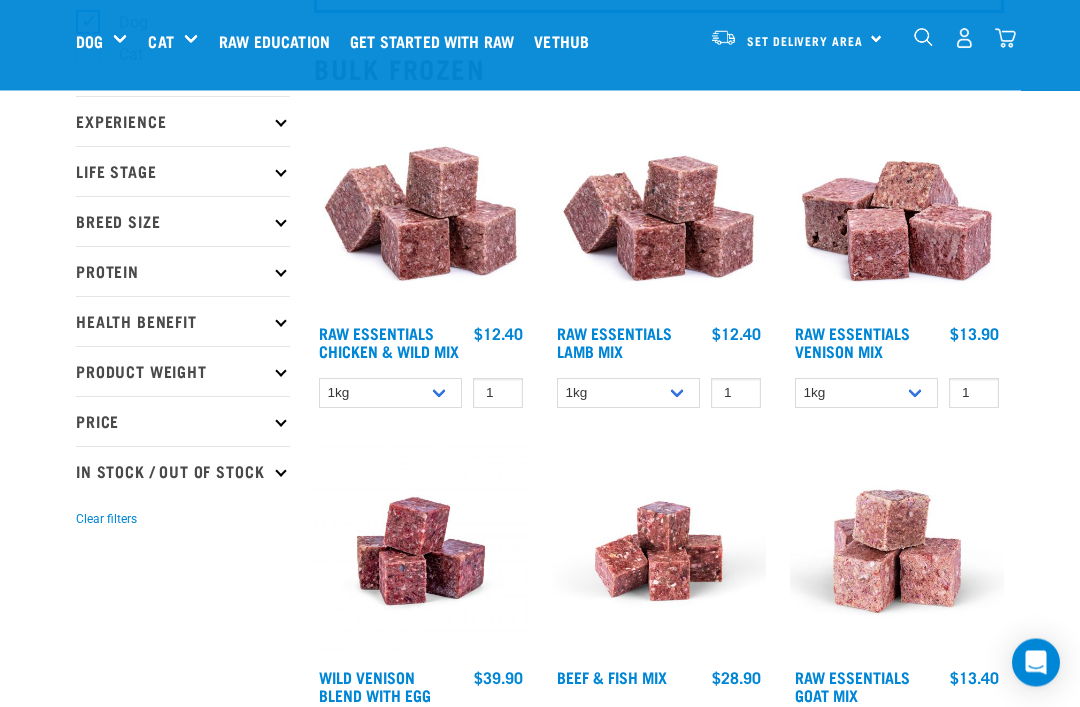 click on "Raw Essentials Chicken & Wild Mix" at bounding box center (389, 342) 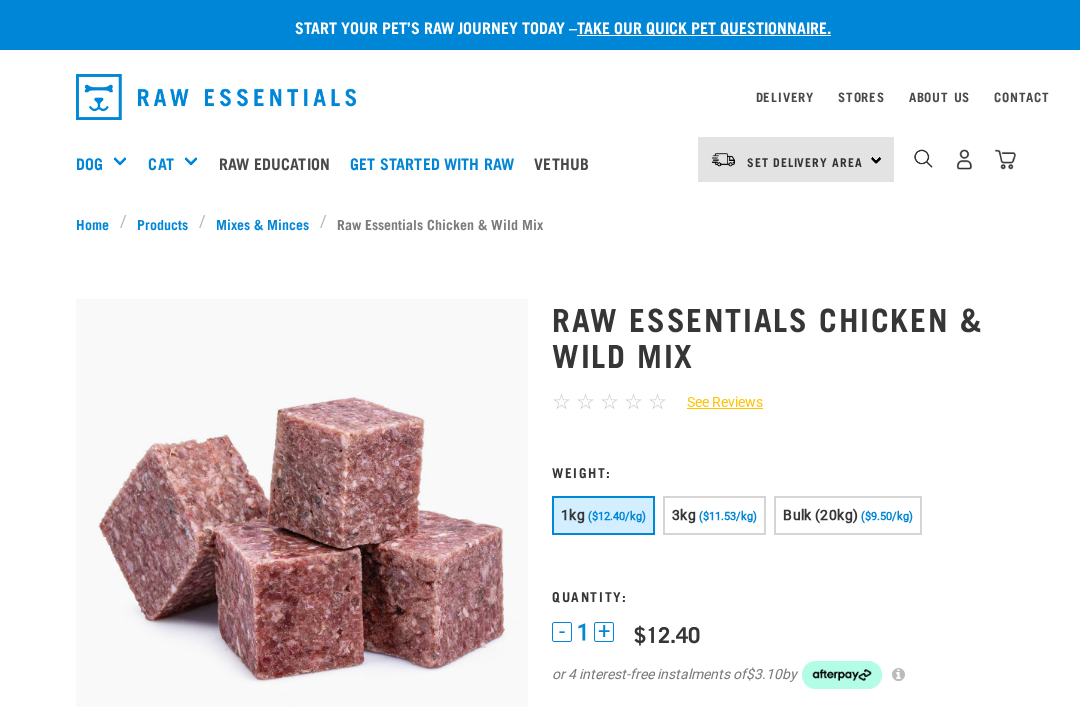 scroll, scrollTop: 0, scrollLeft: 0, axis: both 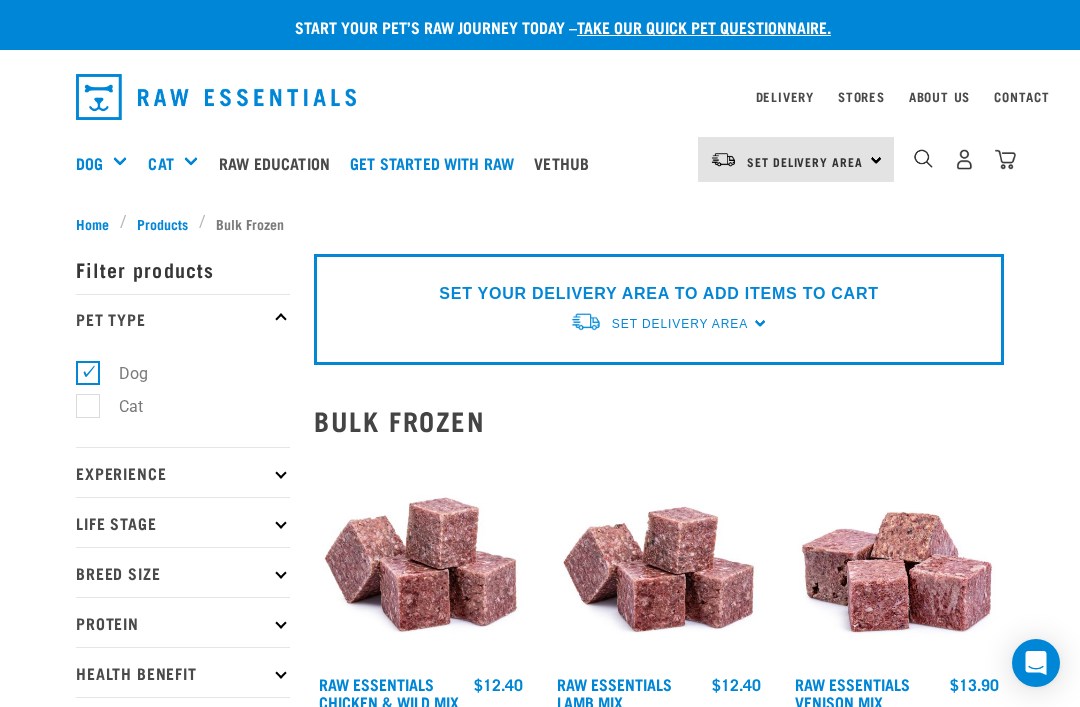 click on "Contact" at bounding box center [1022, 96] 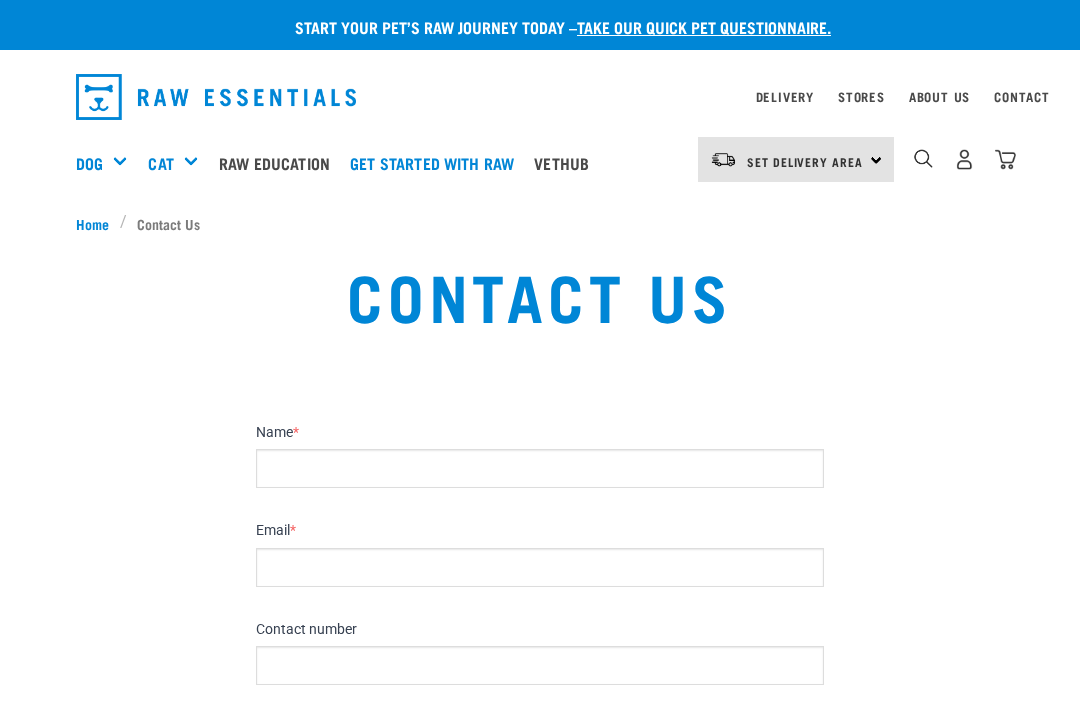 scroll, scrollTop: 0, scrollLeft: 0, axis: both 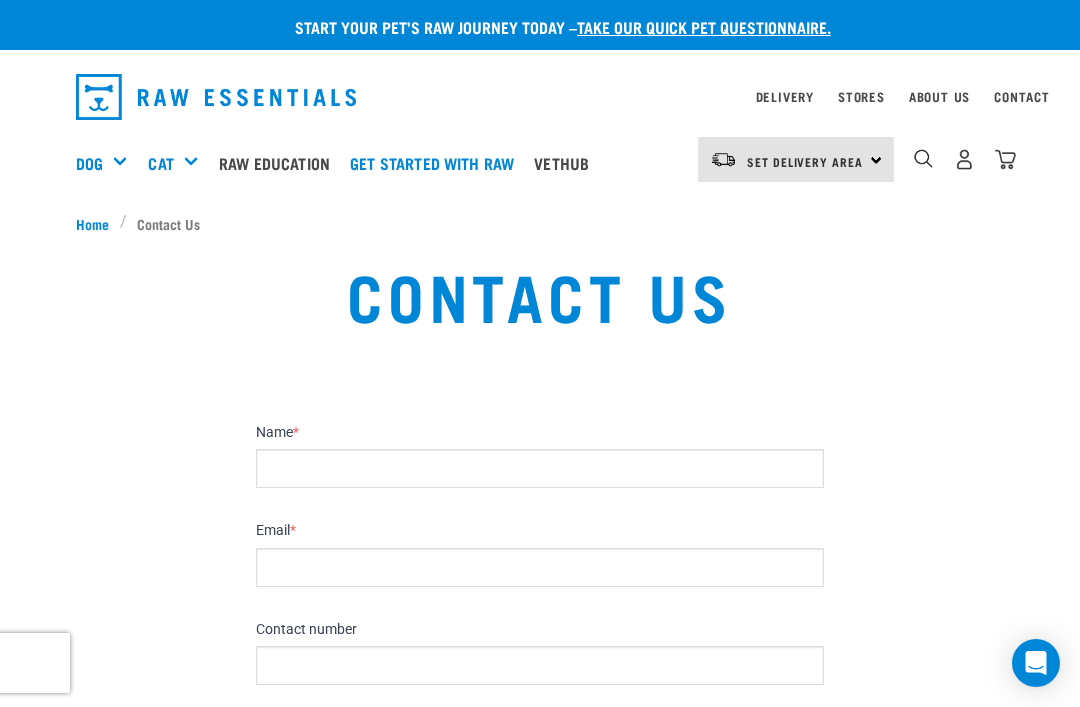 click on "Vethub" at bounding box center [566, 163] 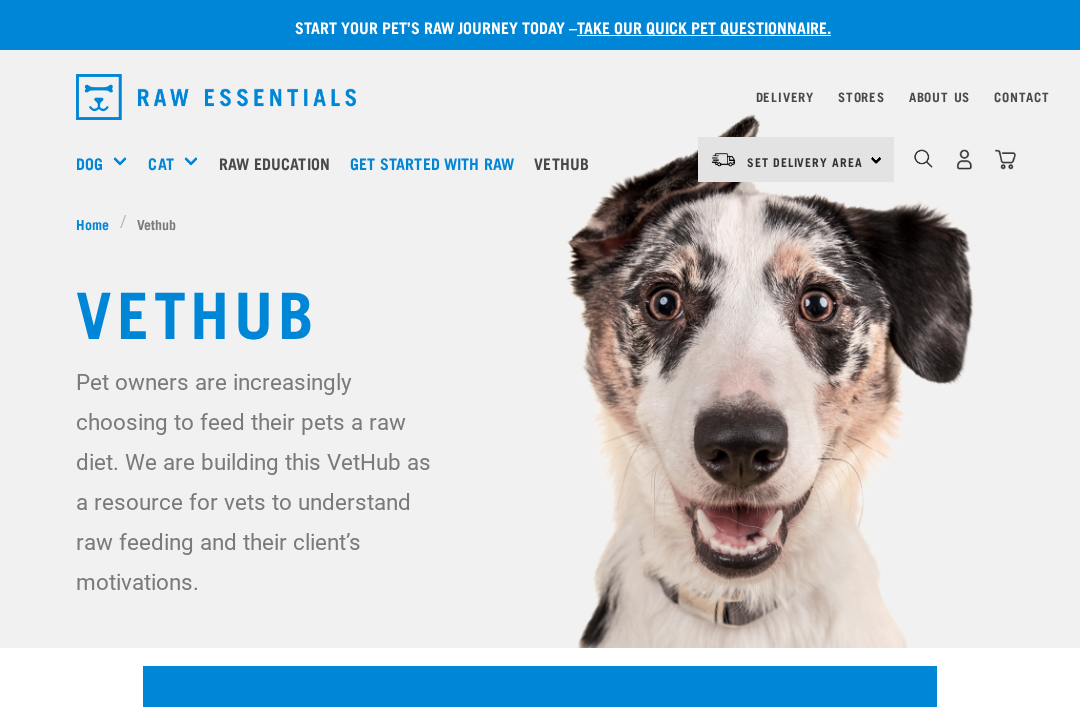 scroll, scrollTop: 0, scrollLeft: 0, axis: both 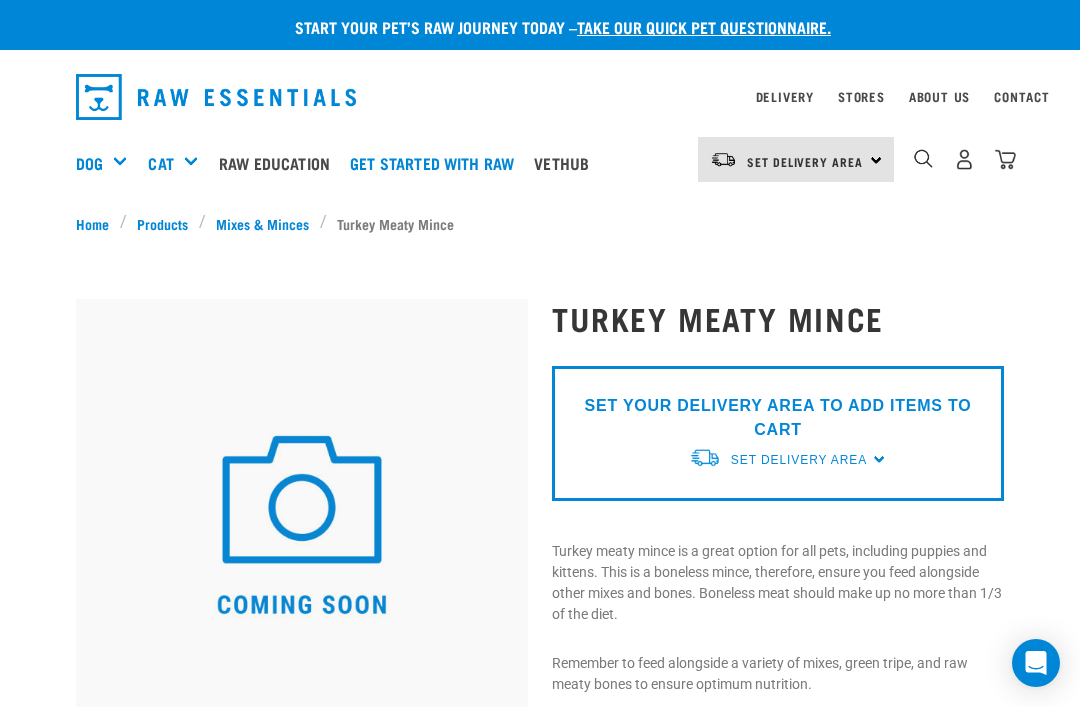 click on "Shop All Dog" at bounding box center (0, 0) 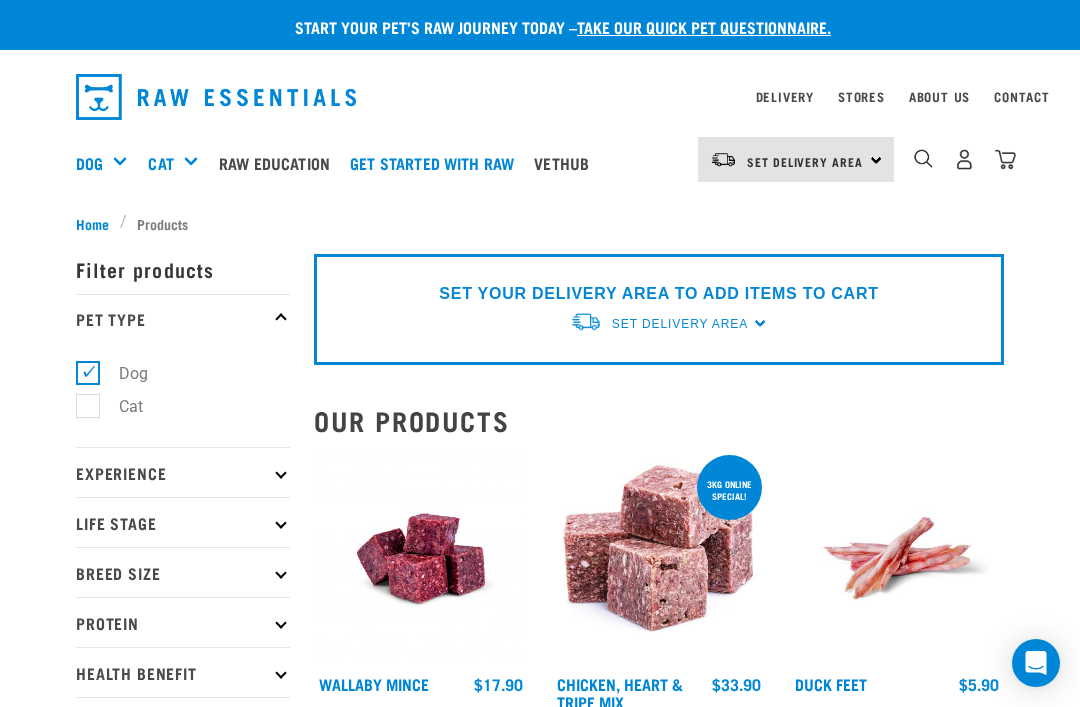scroll, scrollTop: 0, scrollLeft: 0, axis: both 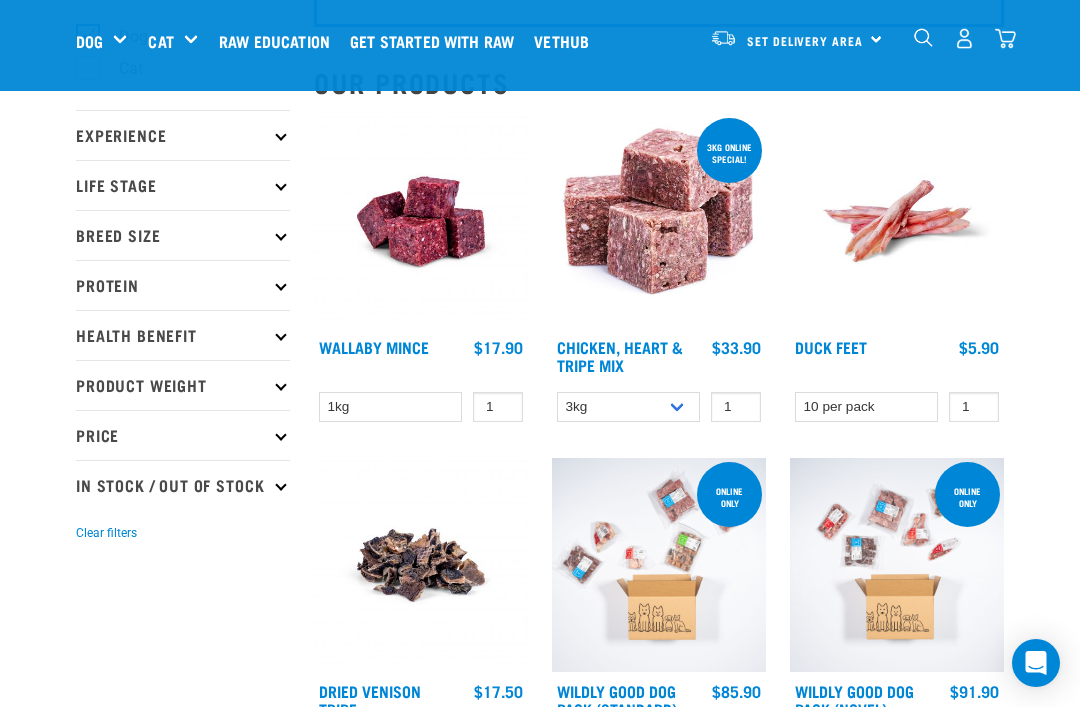 click on "Protein" at bounding box center [183, 285] 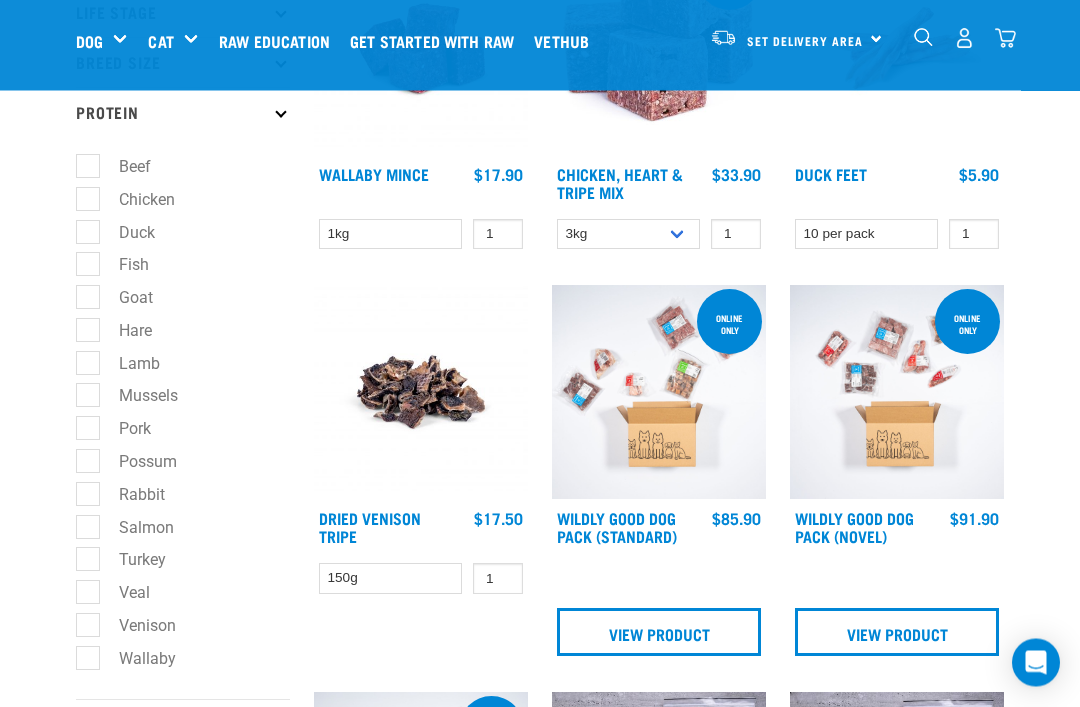 scroll, scrollTop: 358, scrollLeft: 0, axis: vertical 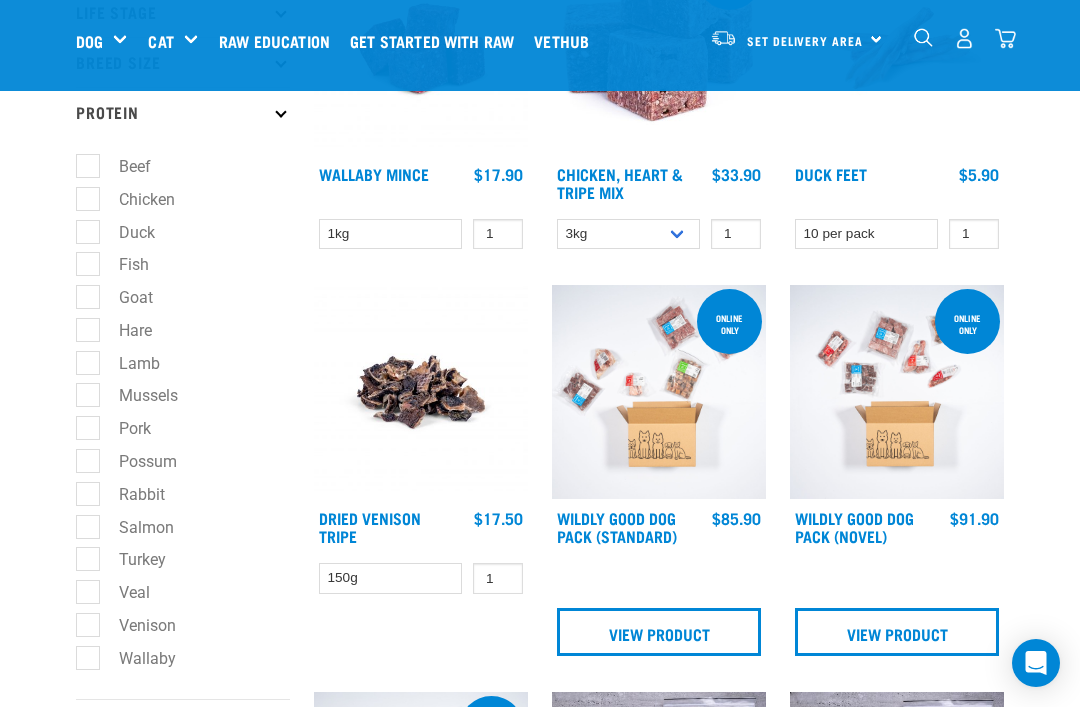 click on "Turkey" at bounding box center [130, 559] 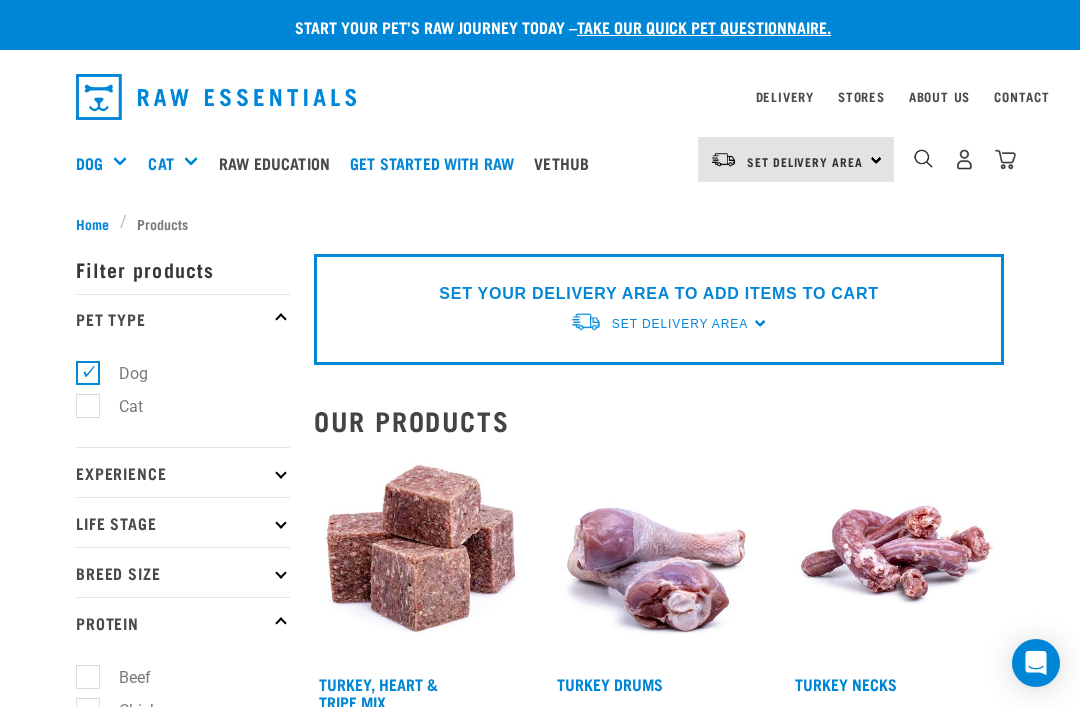 scroll, scrollTop: 0, scrollLeft: 0, axis: both 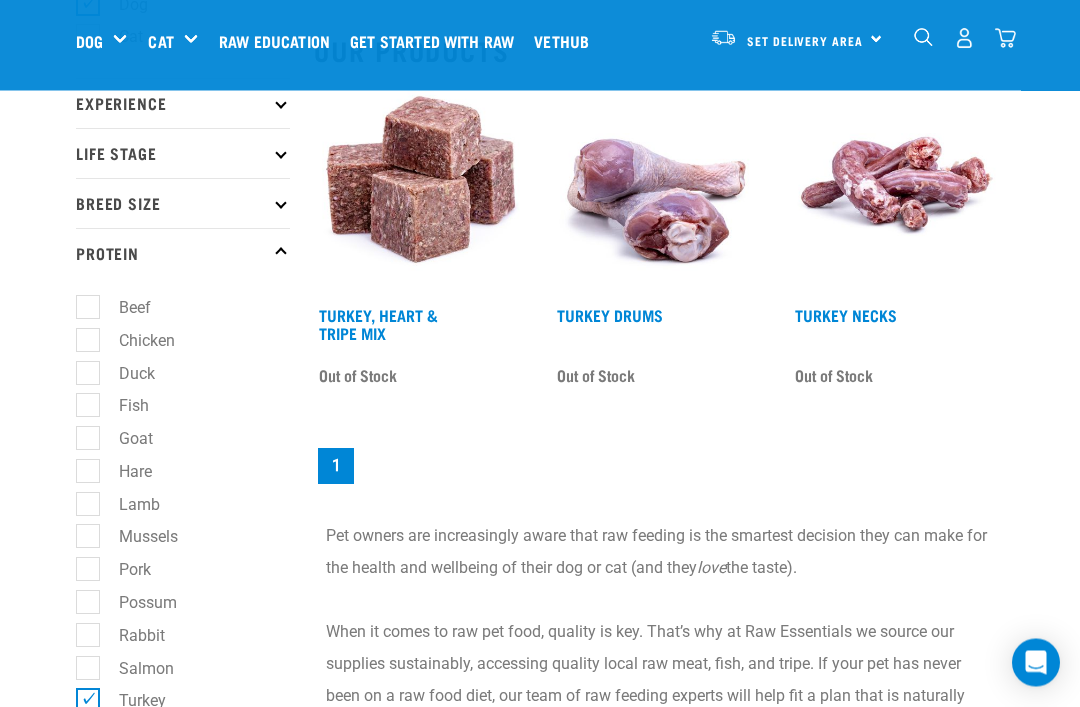 click at bounding box center [421, 190] 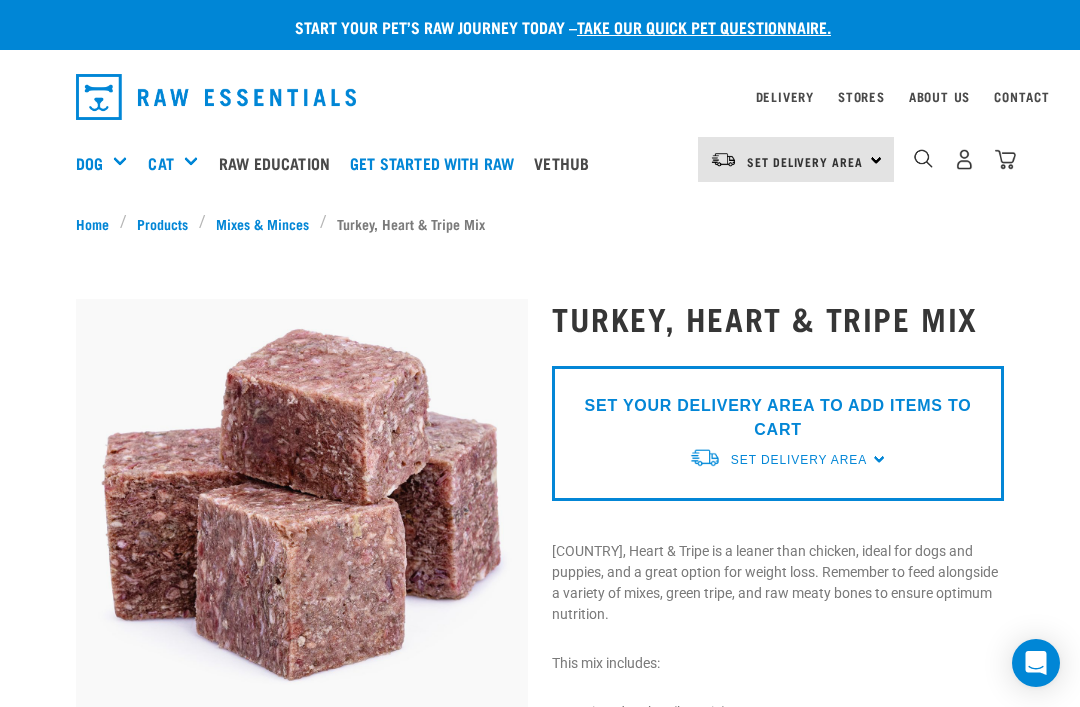 scroll, scrollTop: 0, scrollLeft: 0, axis: both 